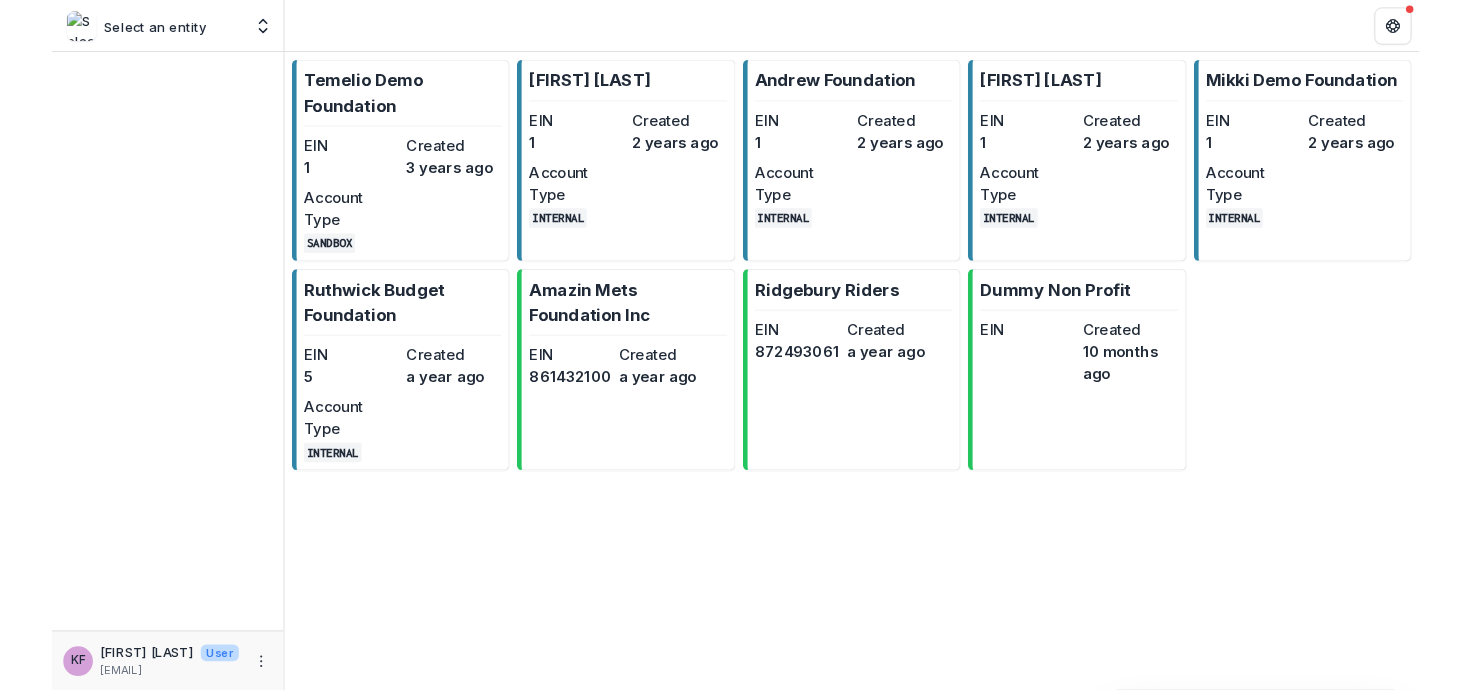 scroll, scrollTop: 0, scrollLeft: 0, axis: both 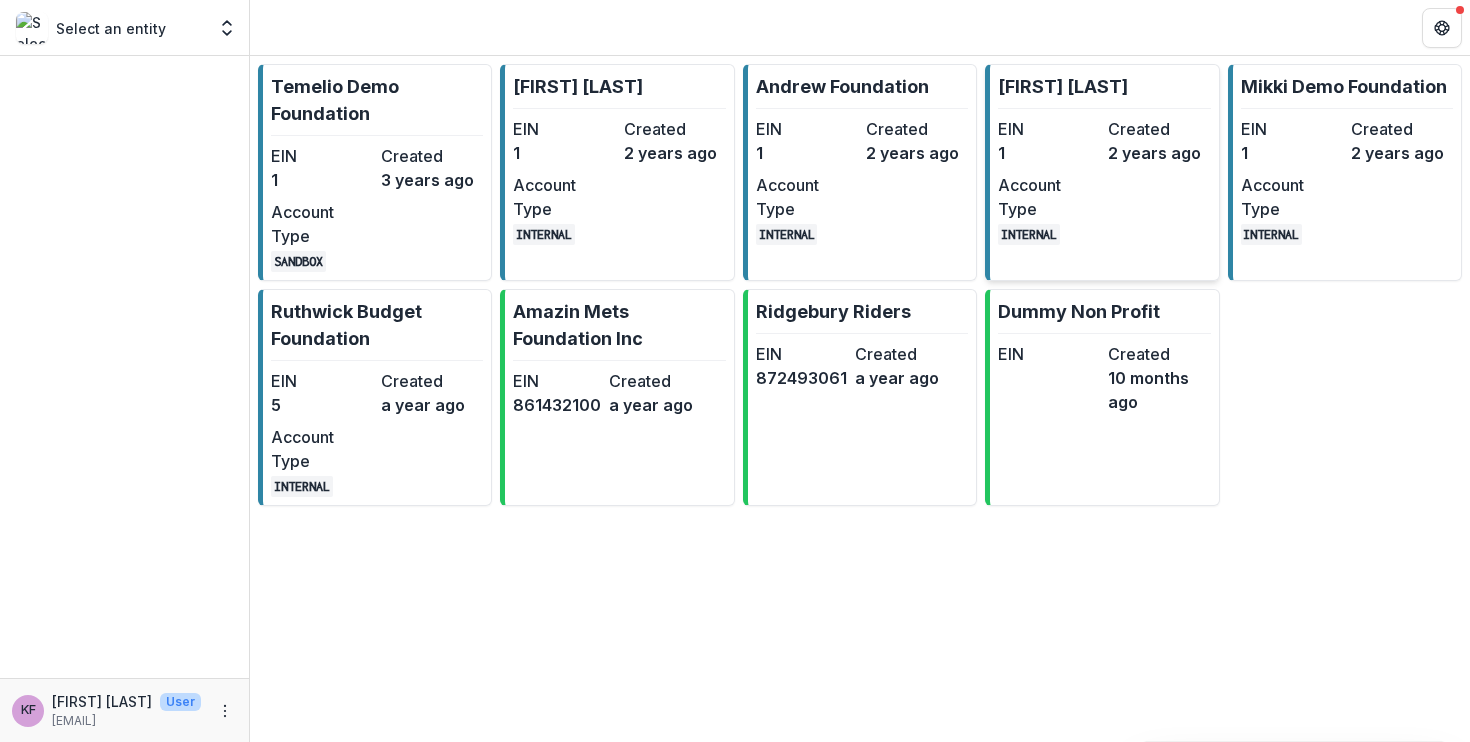 click on "EIN" at bounding box center [1049, 129] 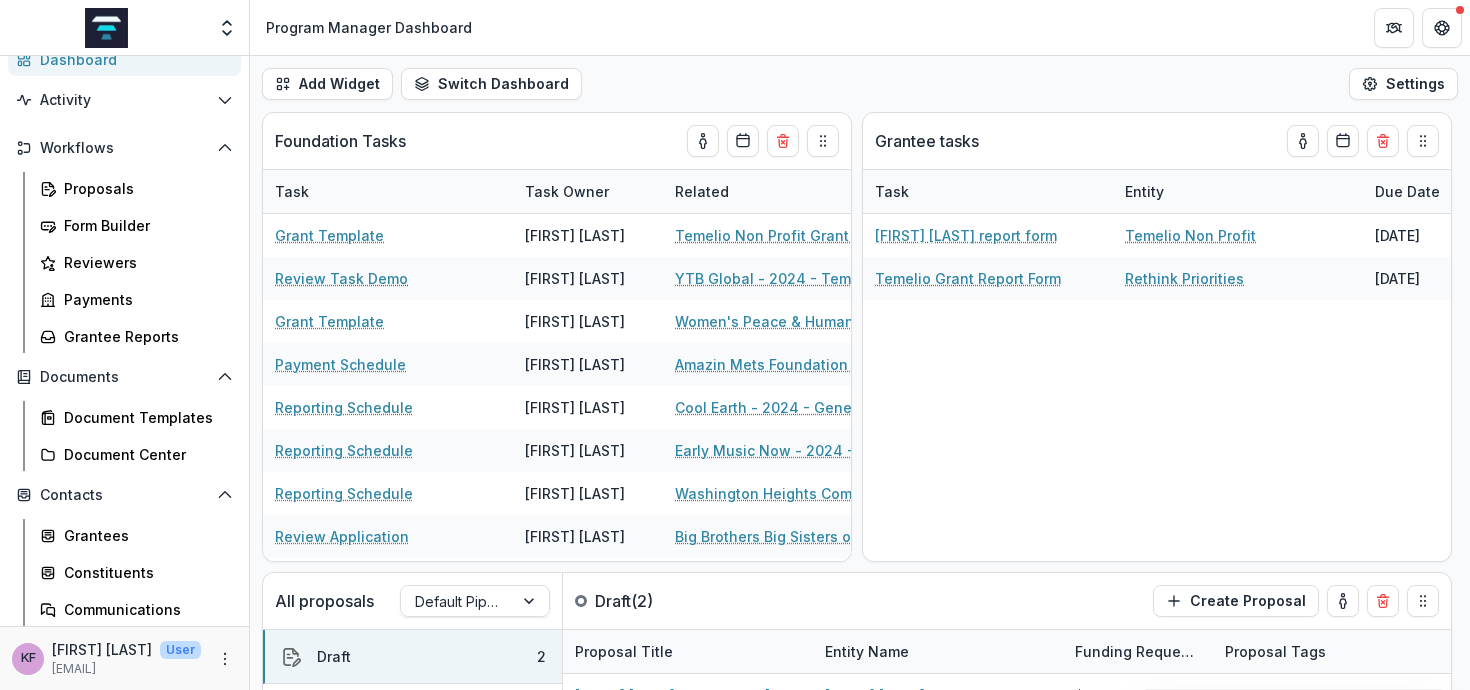 scroll, scrollTop: 170, scrollLeft: 0, axis: vertical 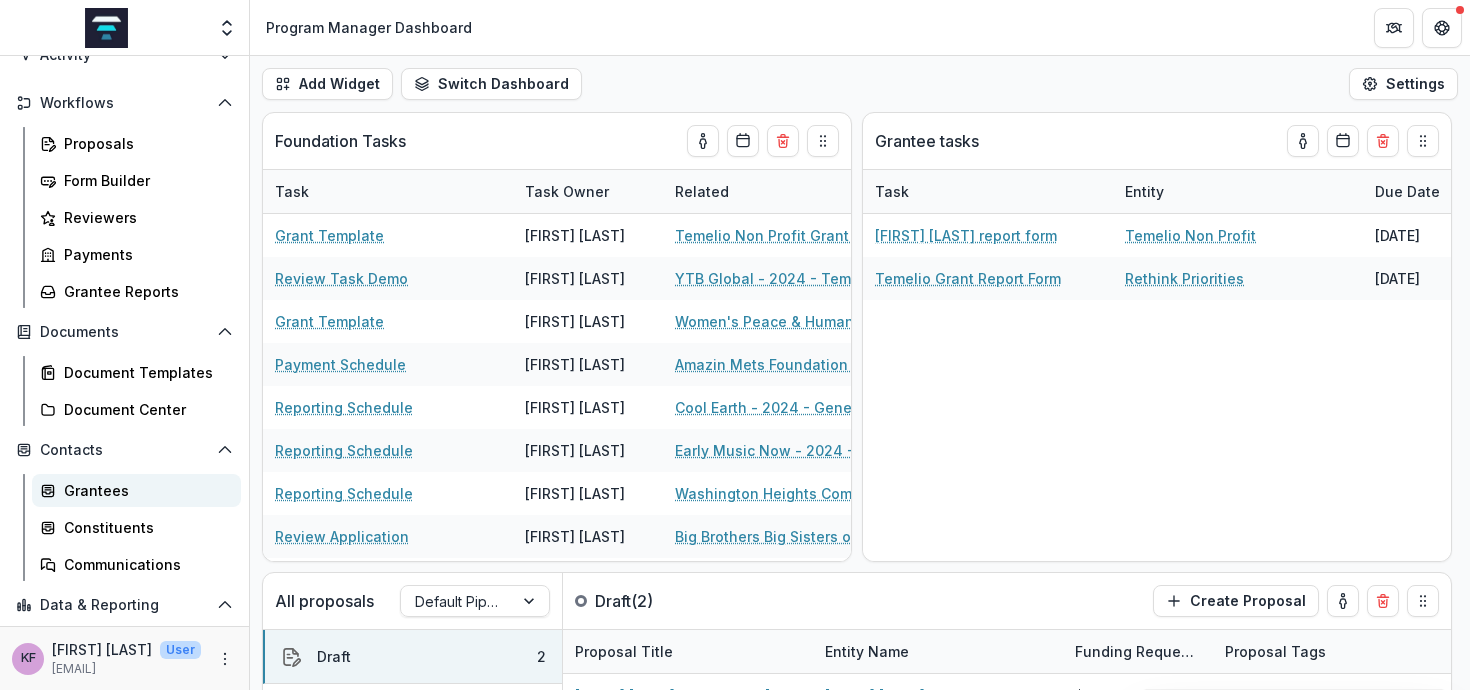 click on "Grantees" at bounding box center [144, 490] 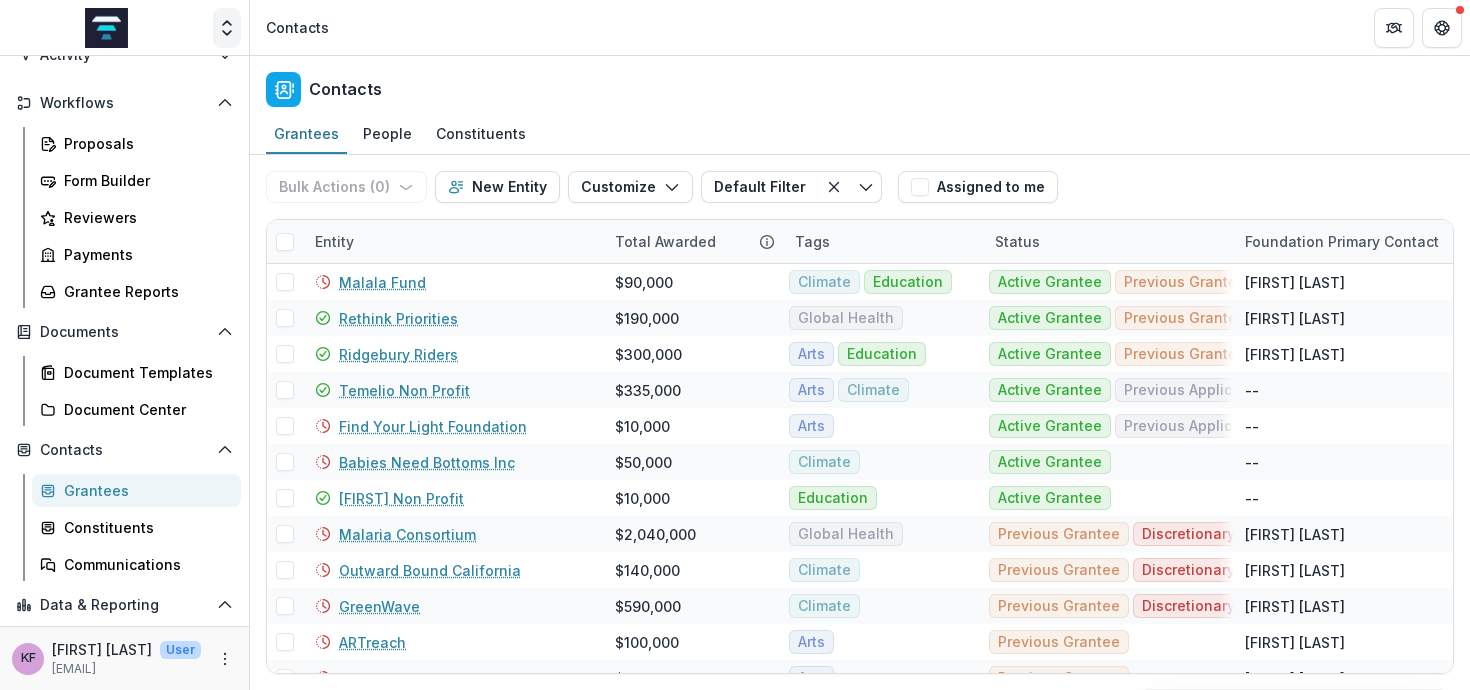 click 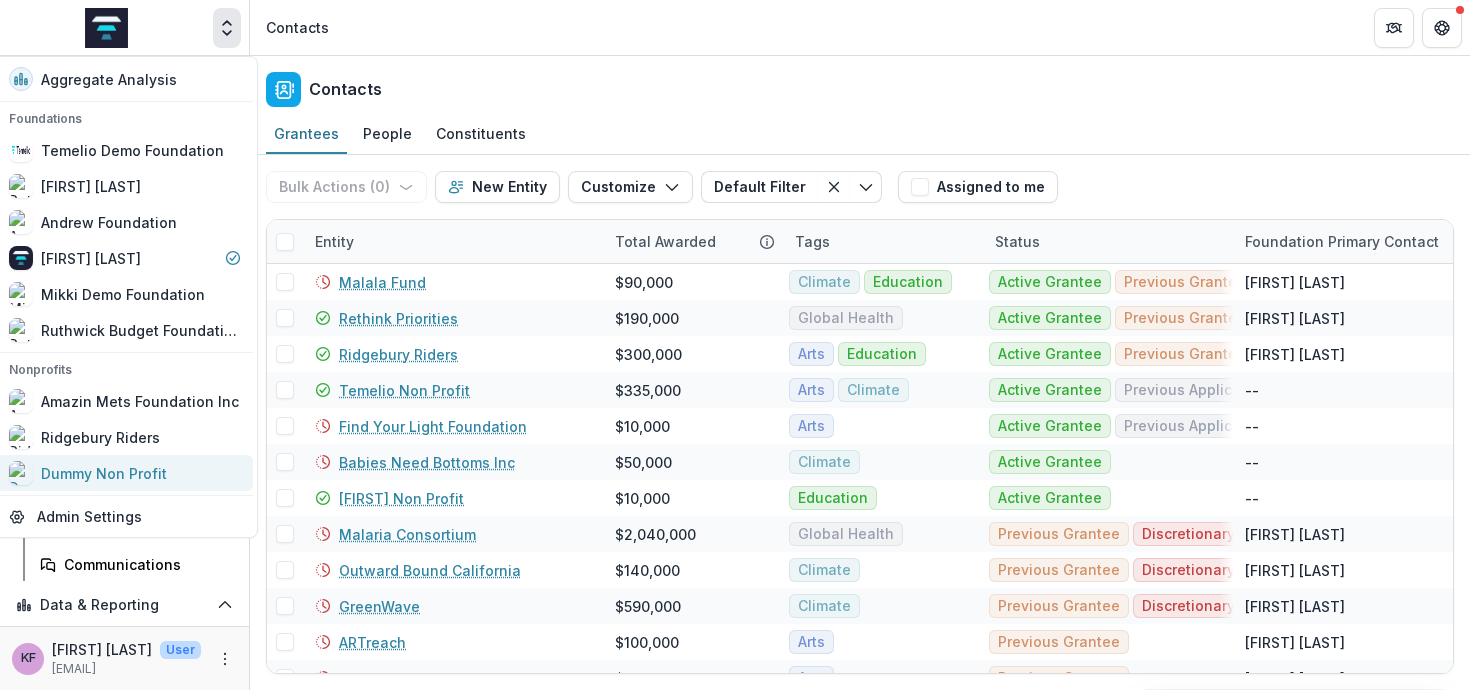 click on "Dummy Non Profit" at bounding box center [104, 473] 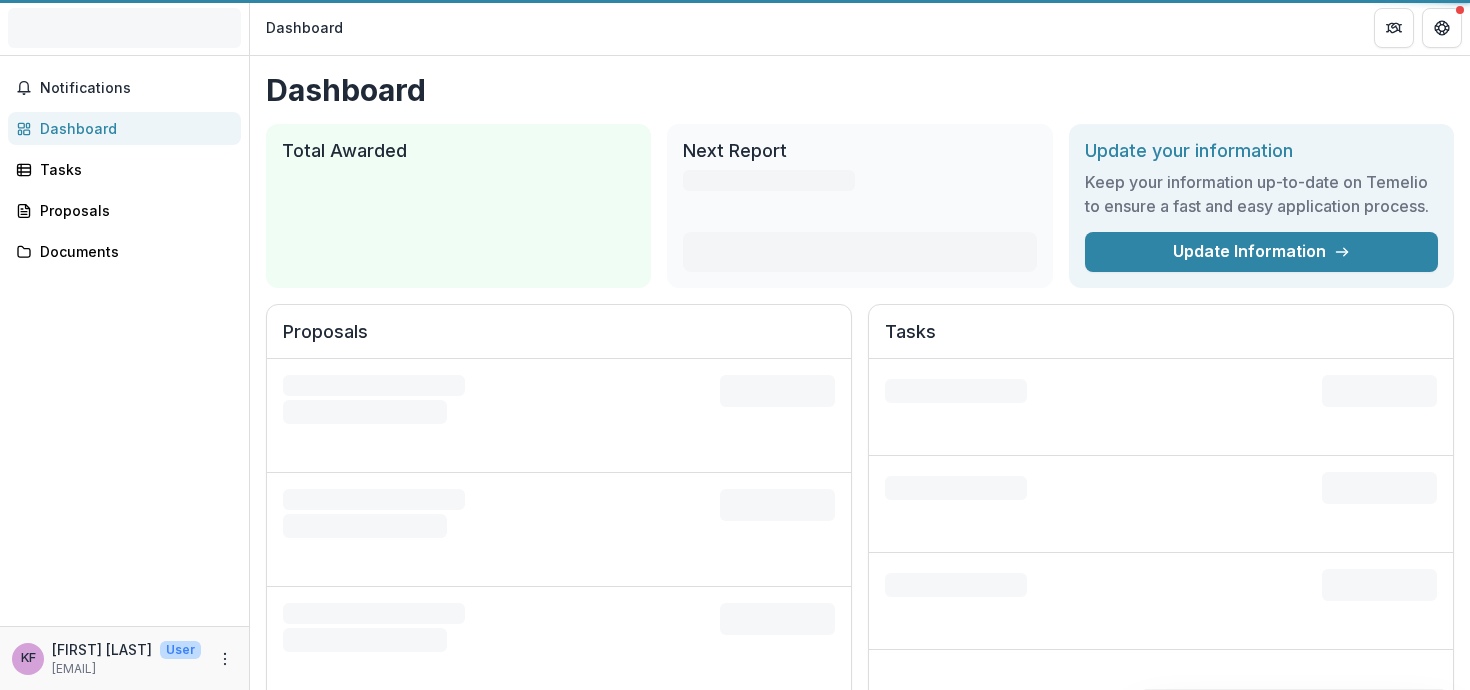 scroll, scrollTop: 0, scrollLeft: 0, axis: both 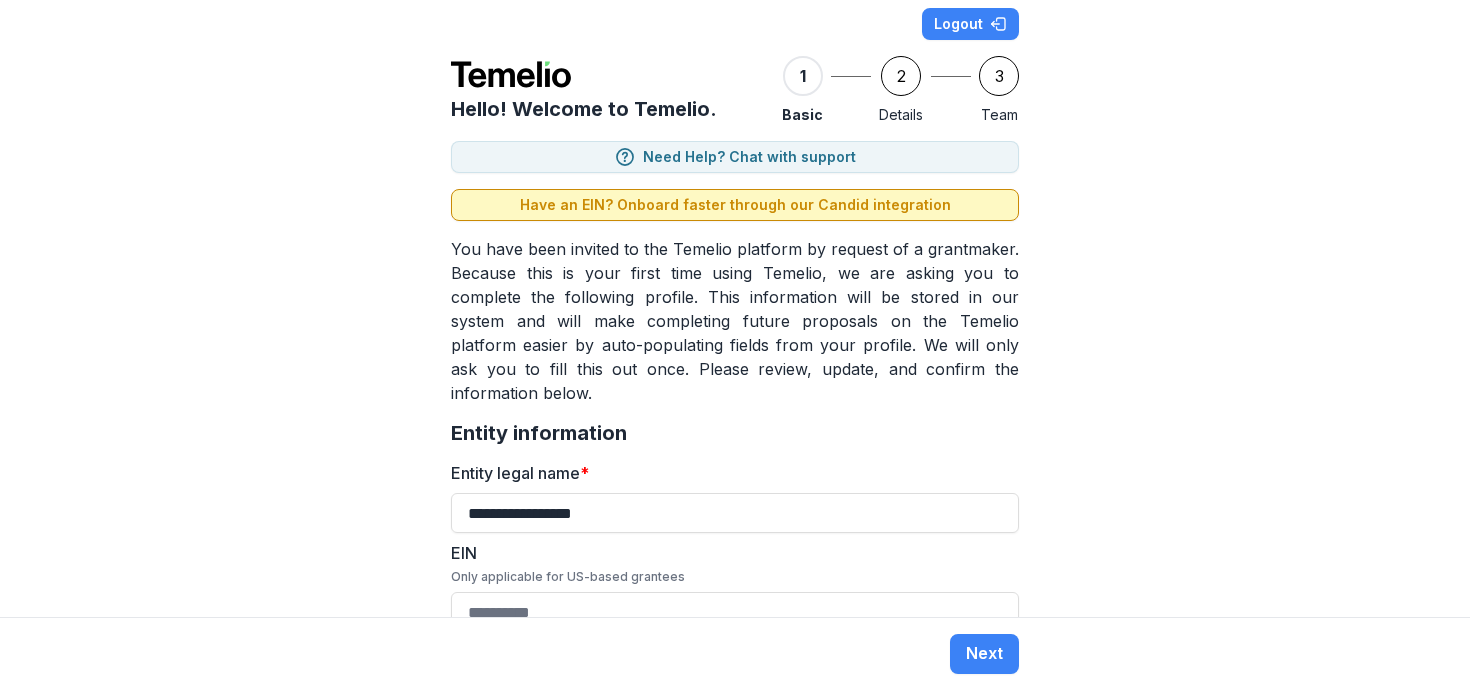 click on "Have an EIN? Onboard faster through our Candid integration" at bounding box center (735, 205) 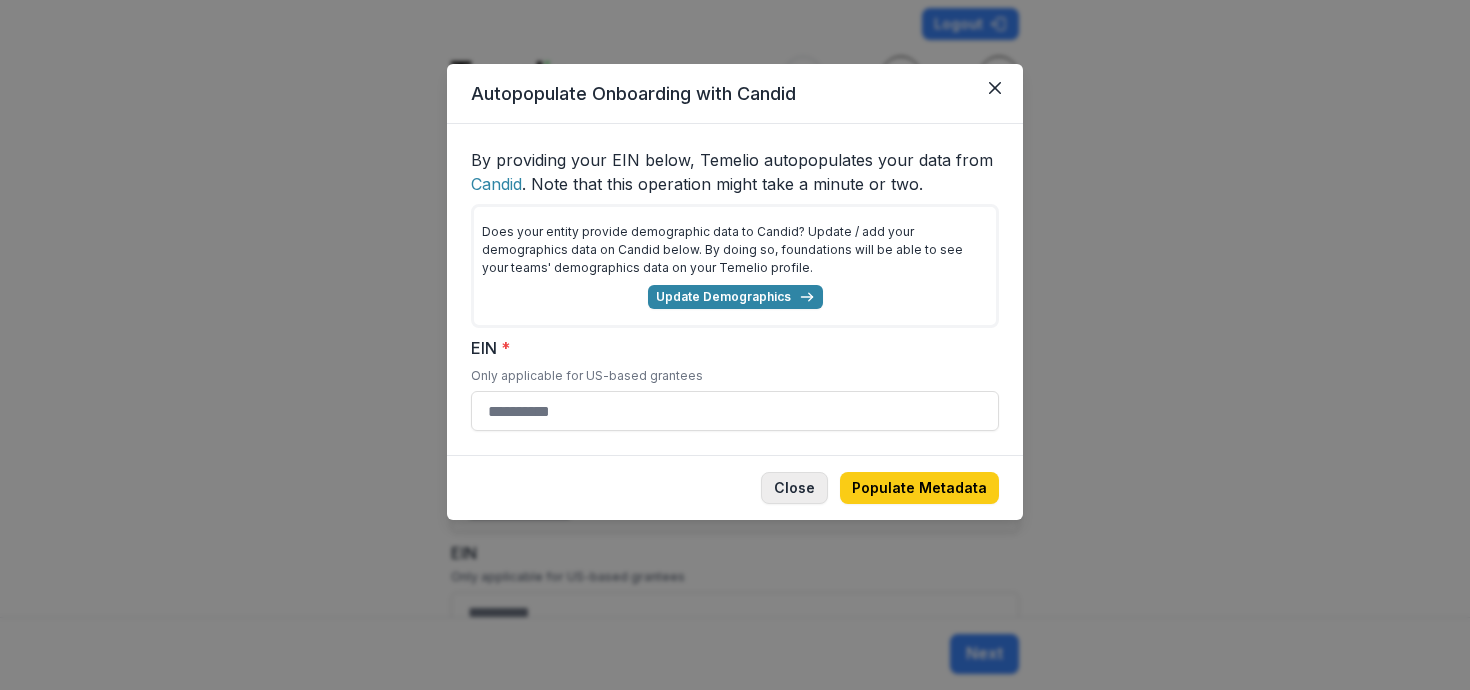 click on "Close" at bounding box center [794, 488] 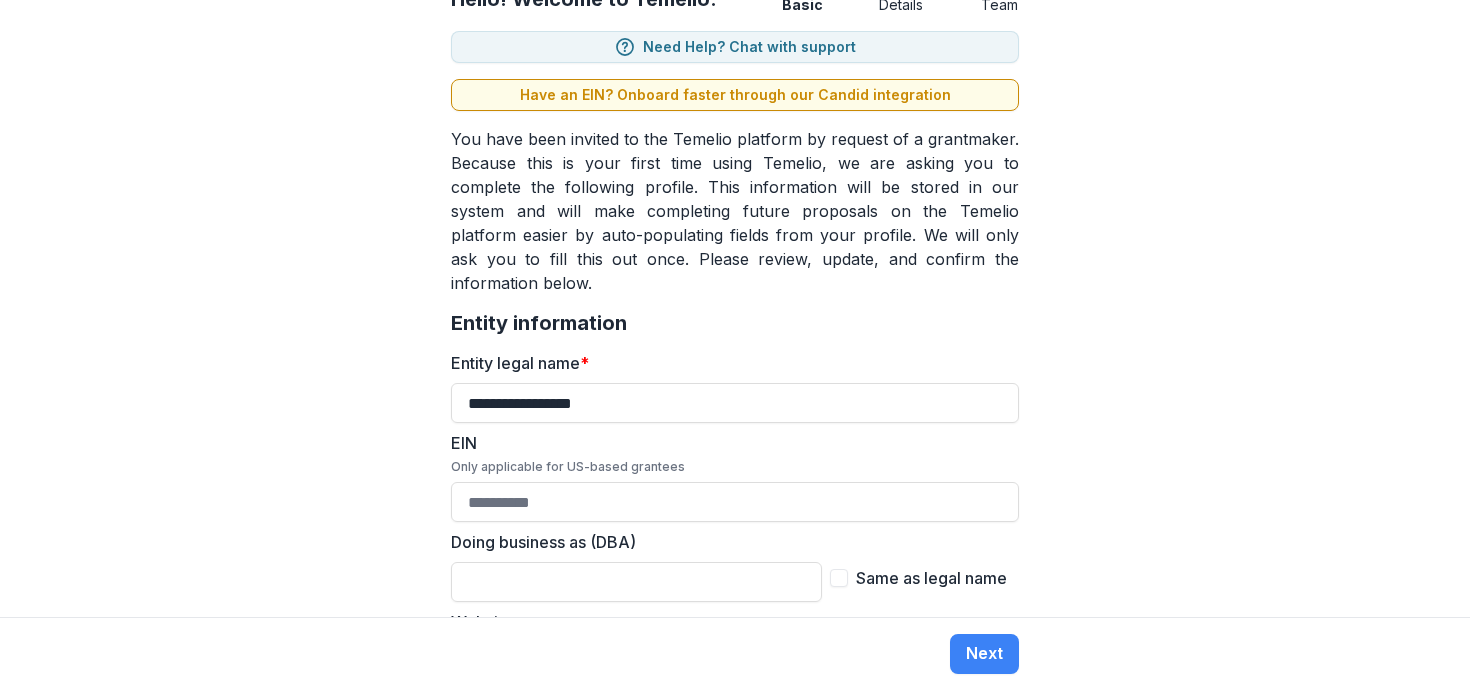 scroll, scrollTop: 0, scrollLeft: 0, axis: both 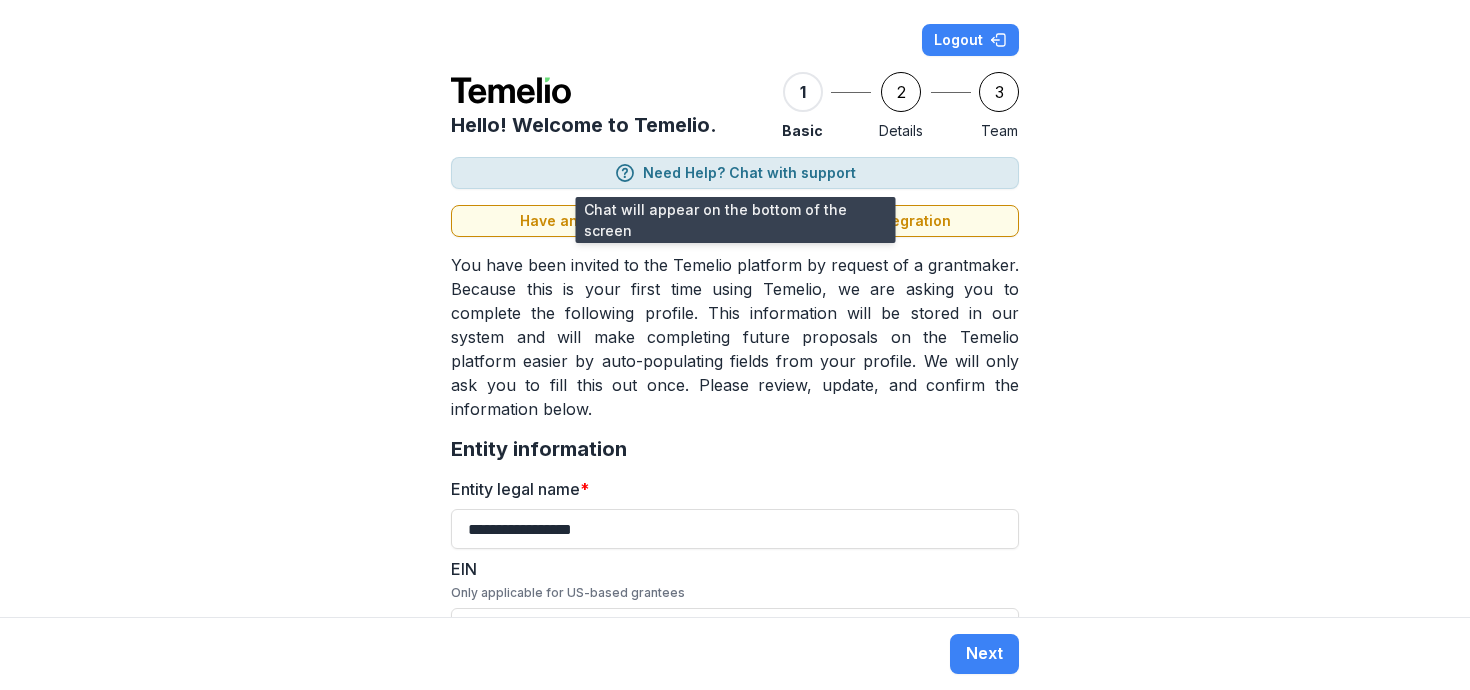 click on "Need Help? Chat with support" at bounding box center [735, 173] 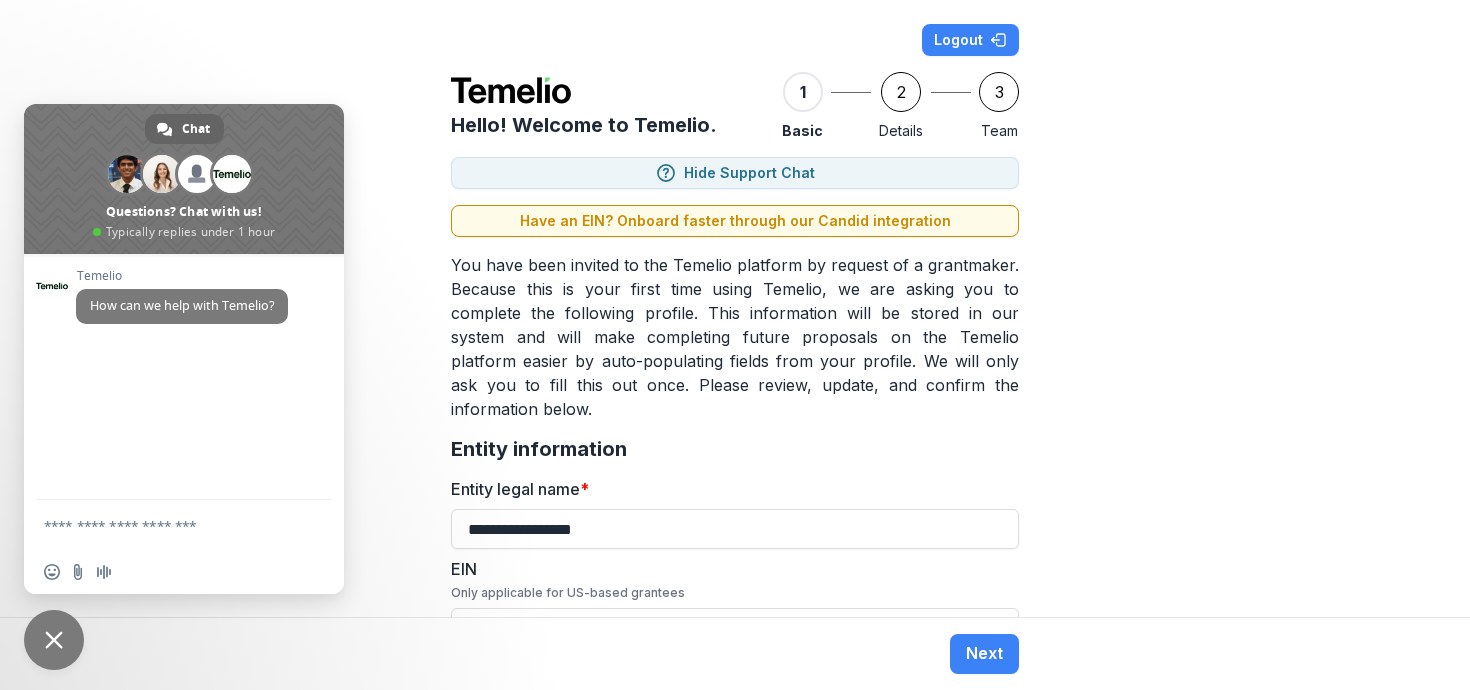 click at bounding box center [54, 640] 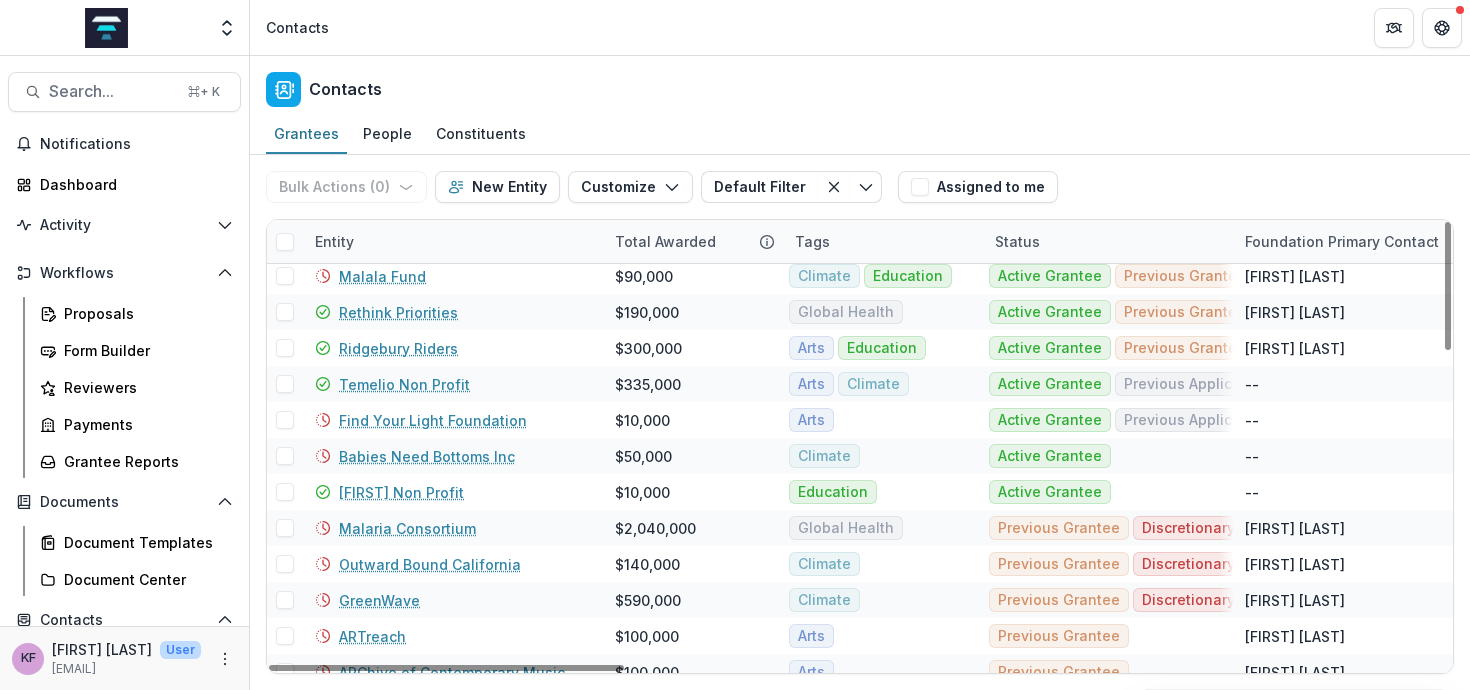 scroll, scrollTop: 0, scrollLeft: 0, axis: both 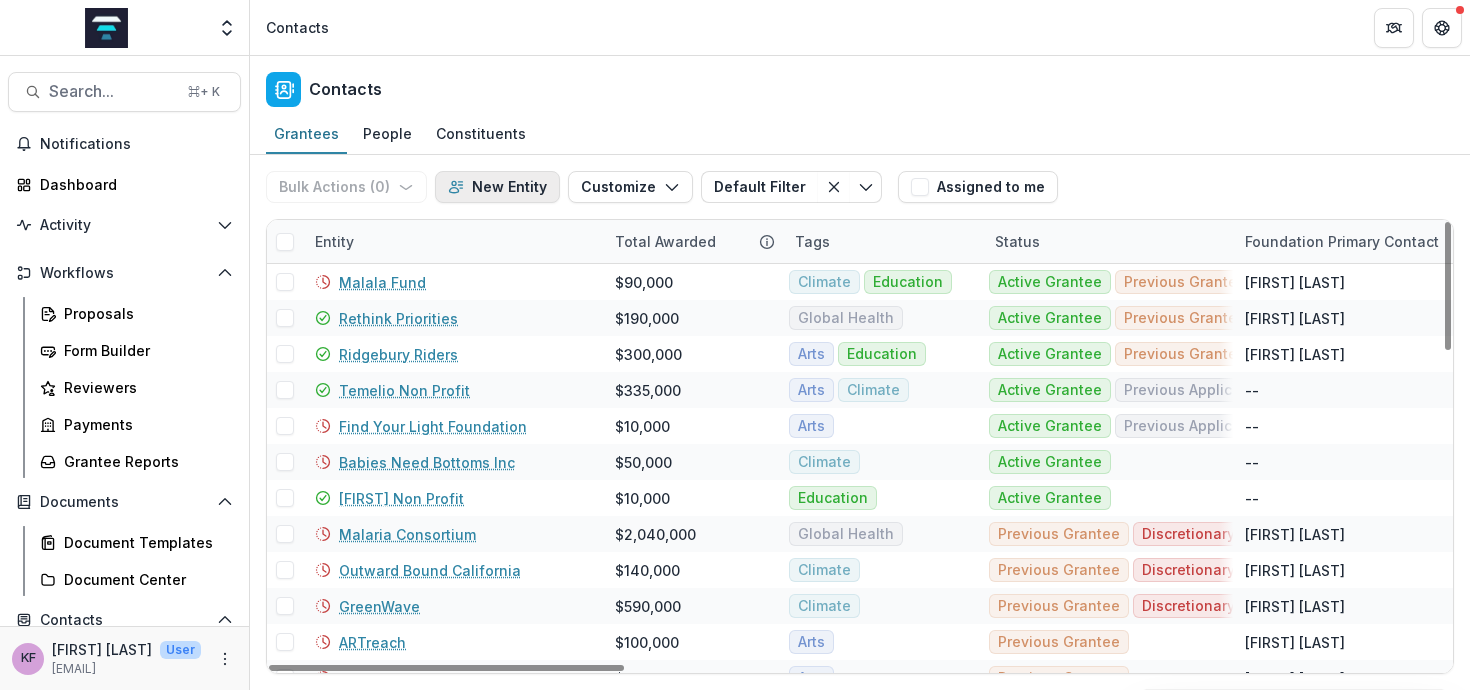click on "New Entity" at bounding box center (497, 187) 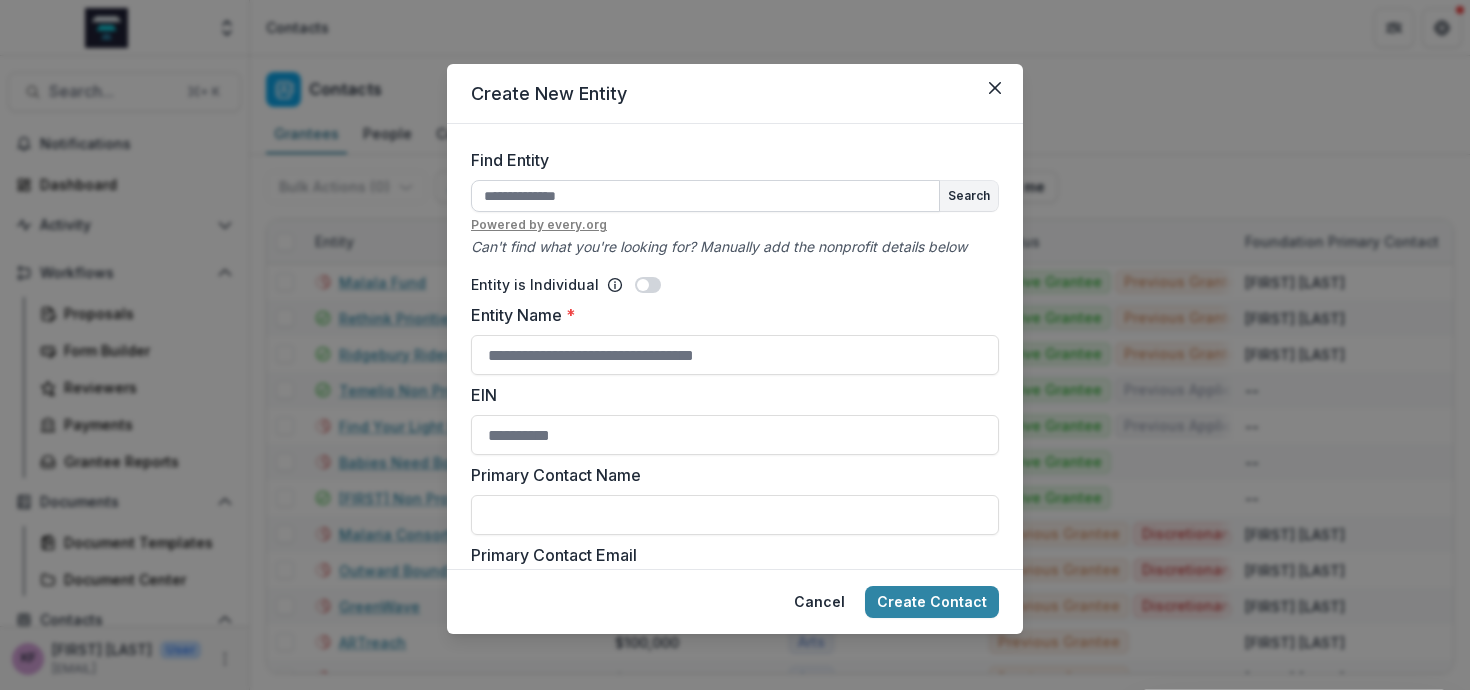 click on "Find Entity" at bounding box center (705, 196) 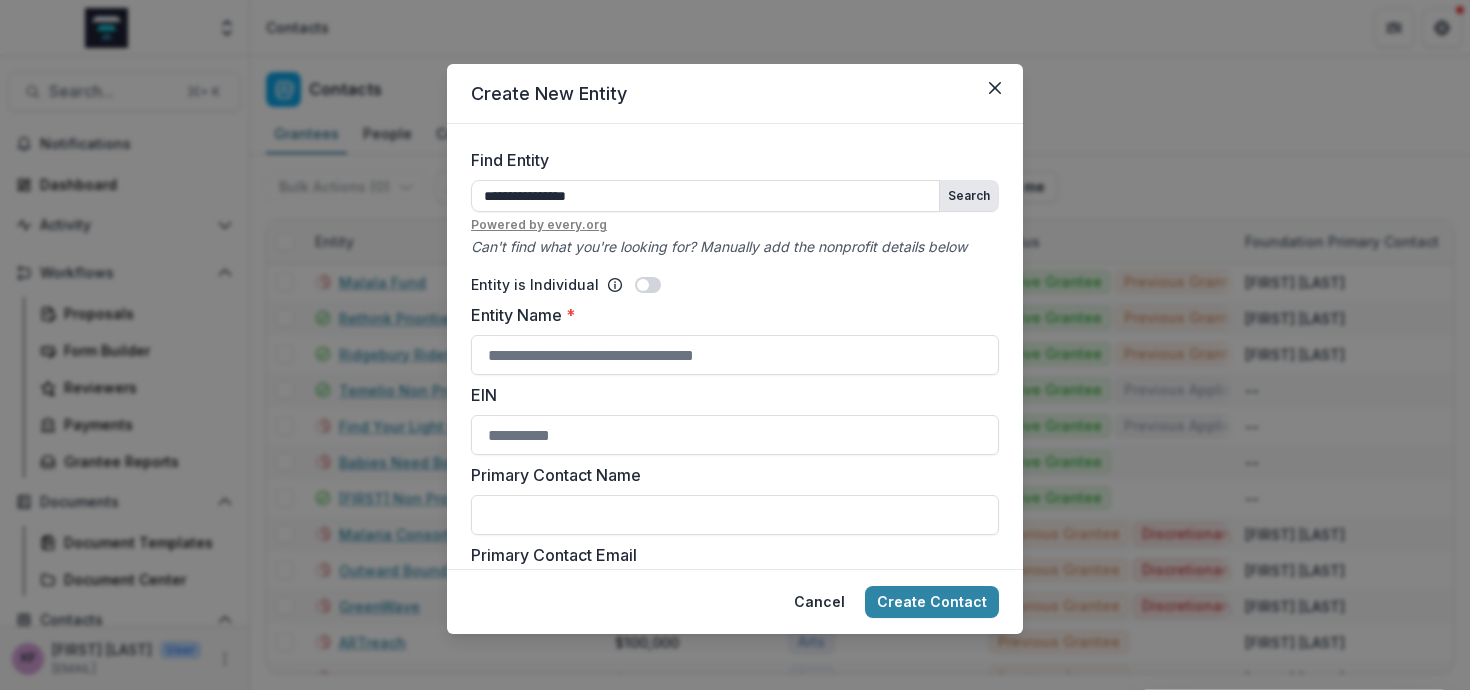 type on "**********" 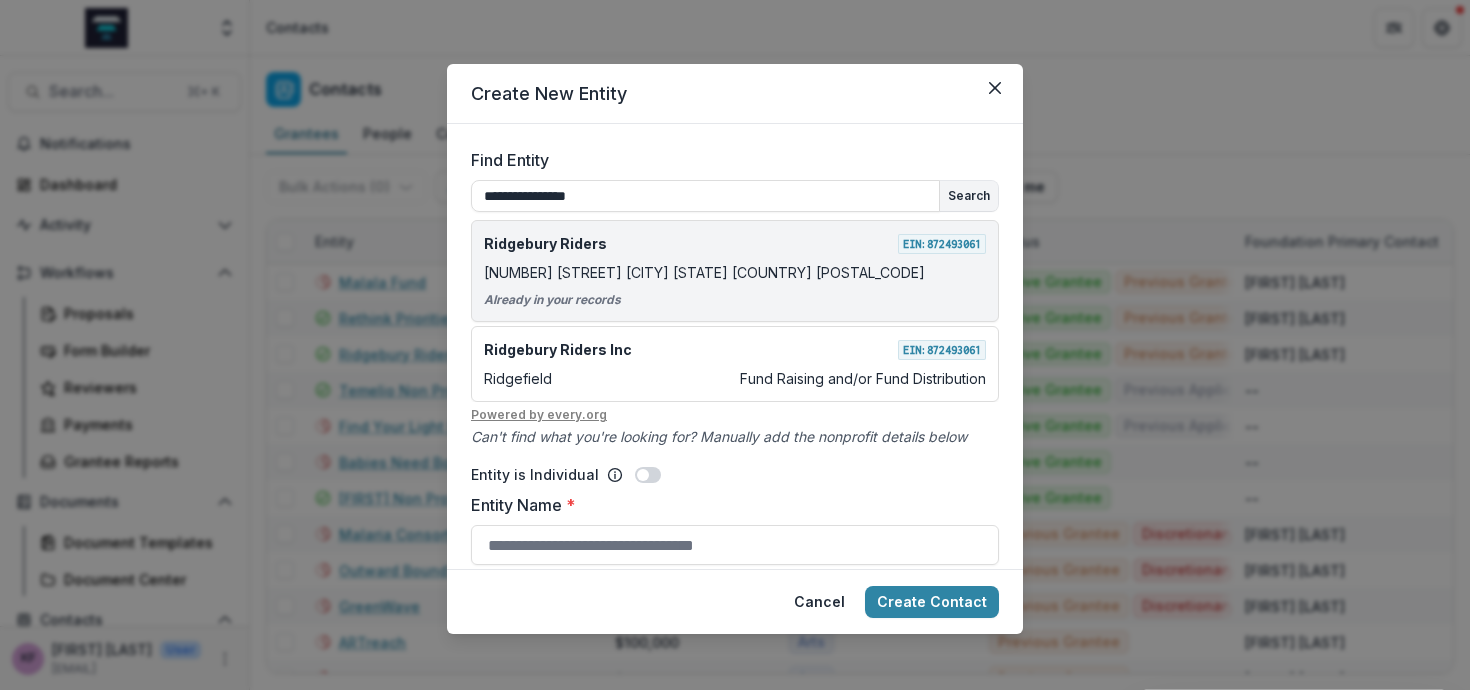 click on "[NUMBER] [STREET] [CITY] [STATE] [COUNTRY] [POSTAL_CODE]" at bounding box center [704, 272] 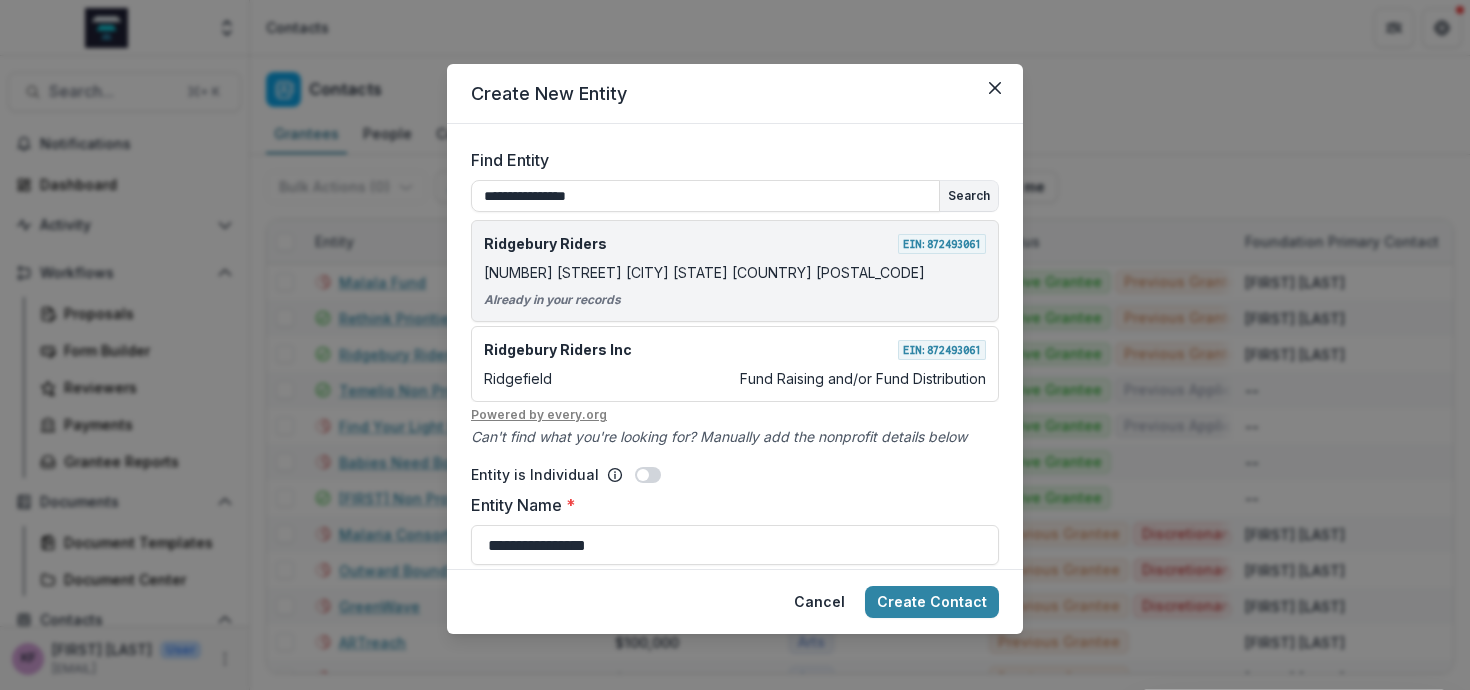 type on "**********" 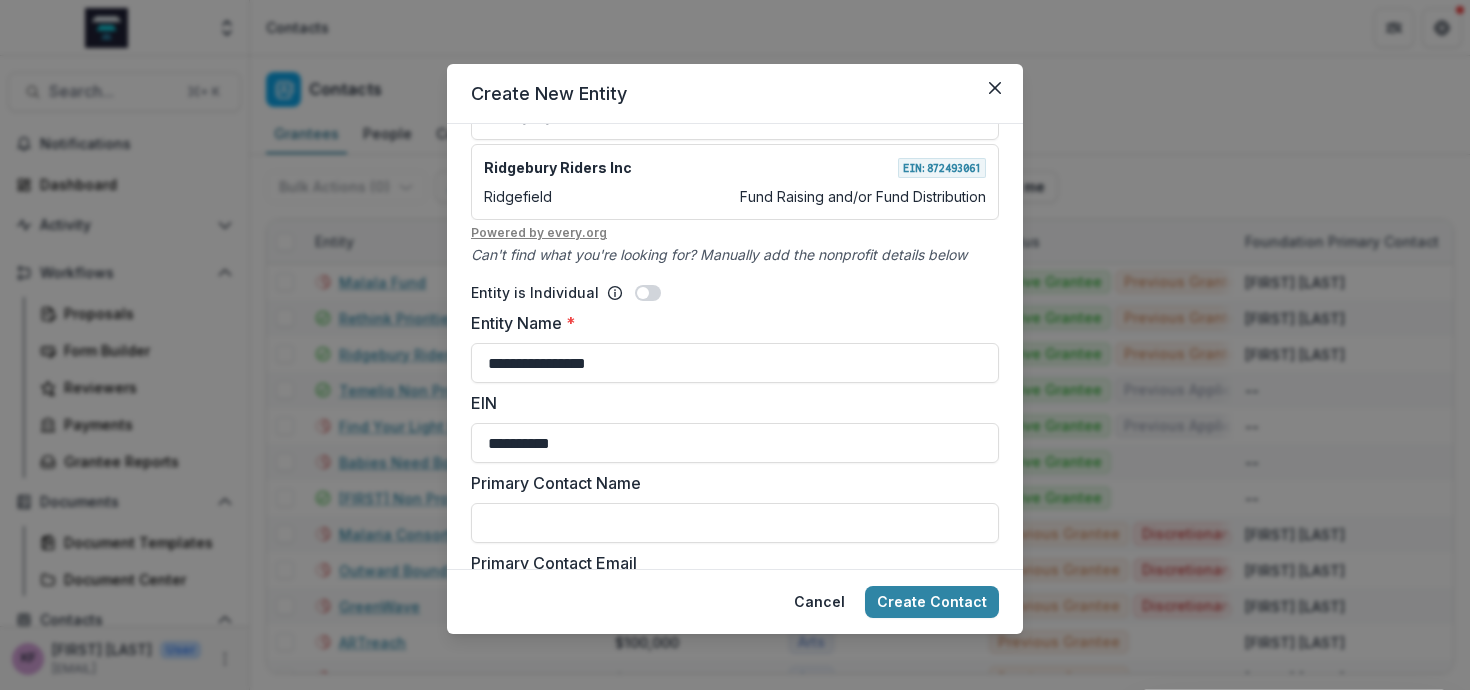 scroll, scrollTop: 292, scrollLeft: 0, axis: vertical 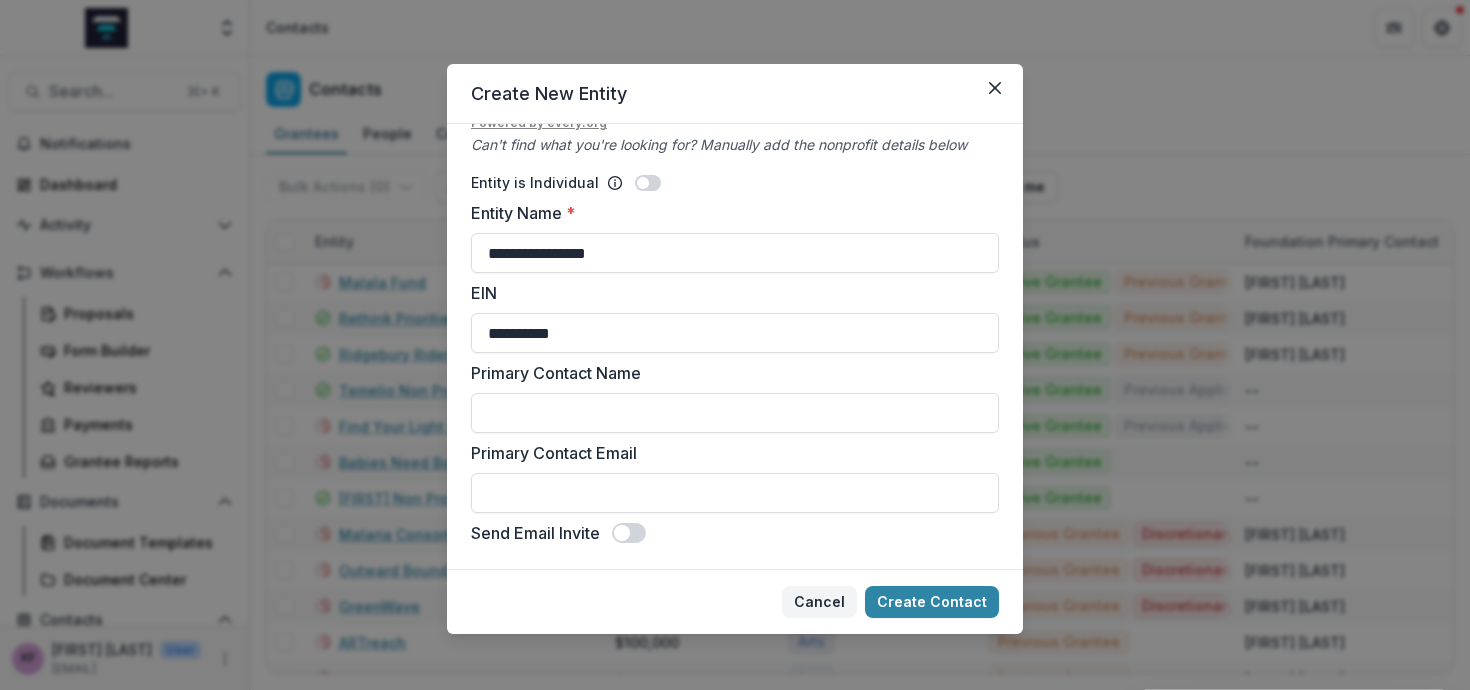 click on "Cancel" at bounding box center [819, 602] 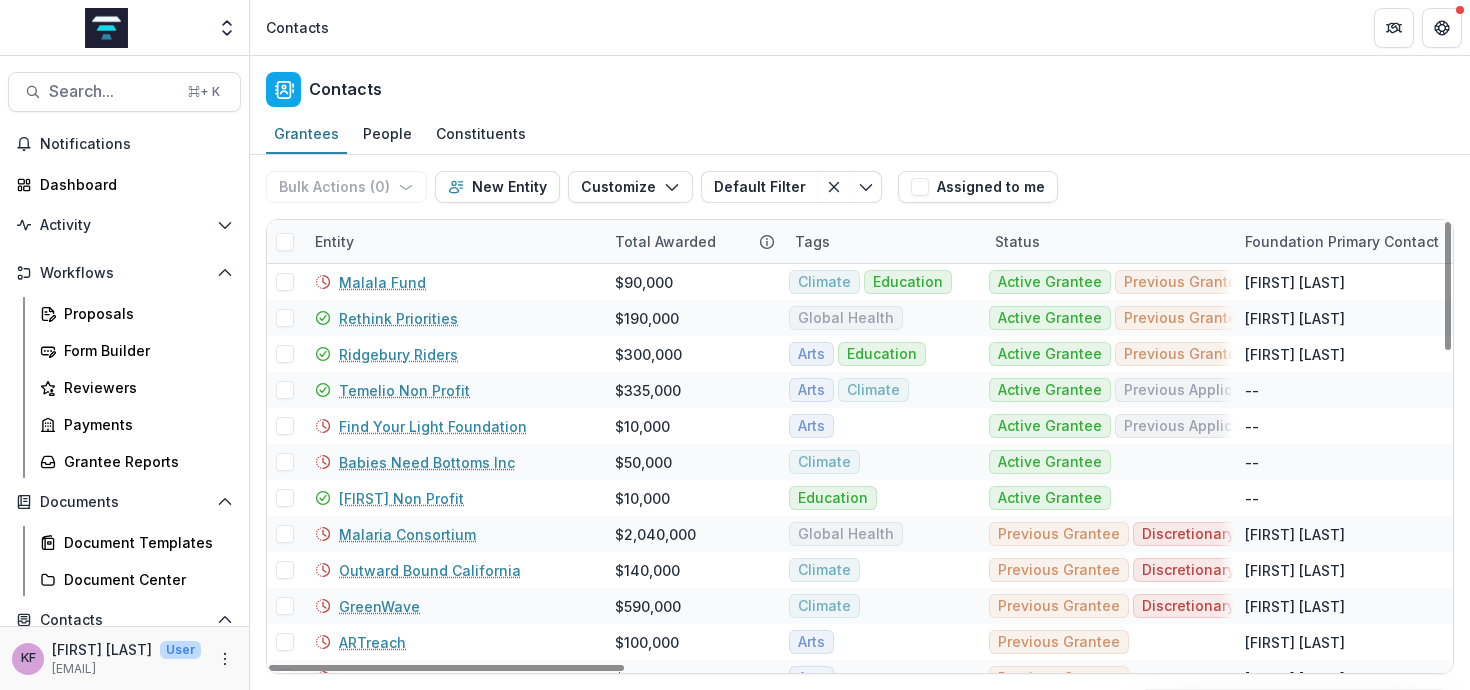 click on "Tags" at bounding box center [883, 241] 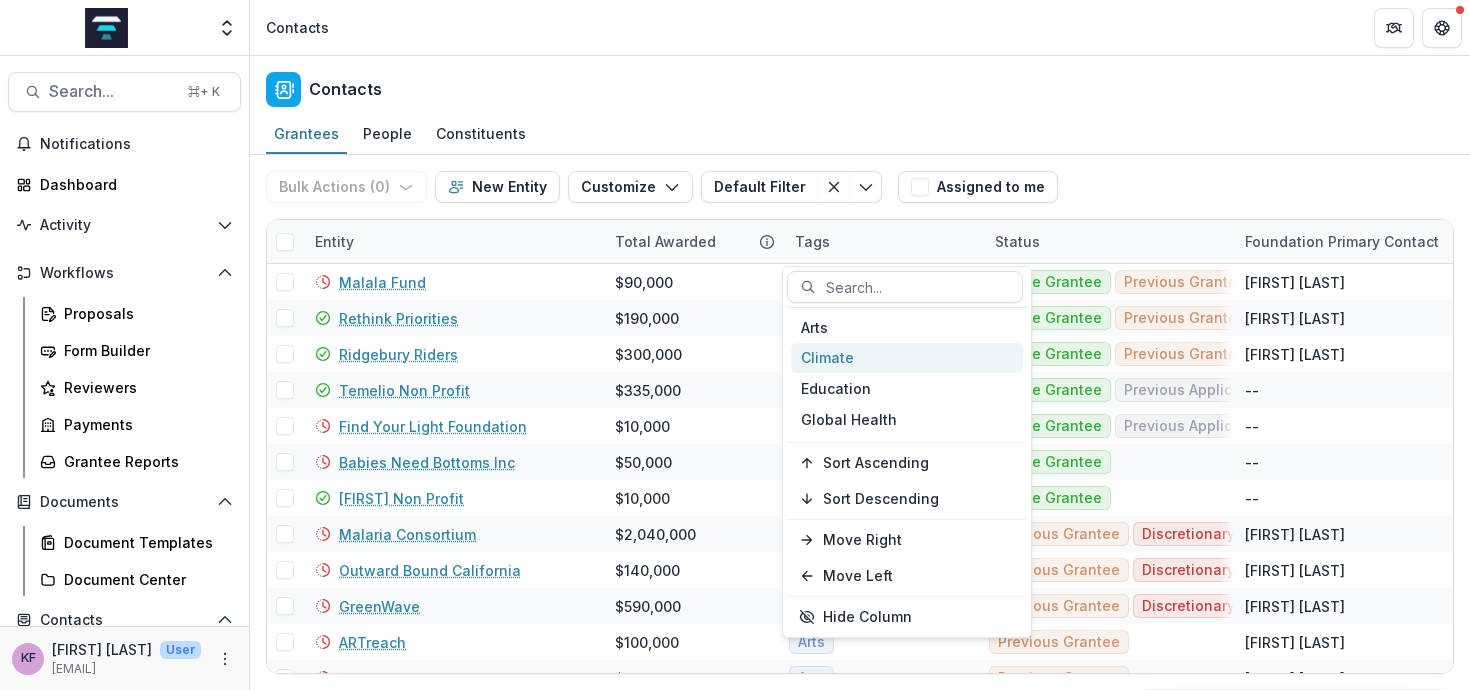 click on "Climate" at bounding box center [907, 358] 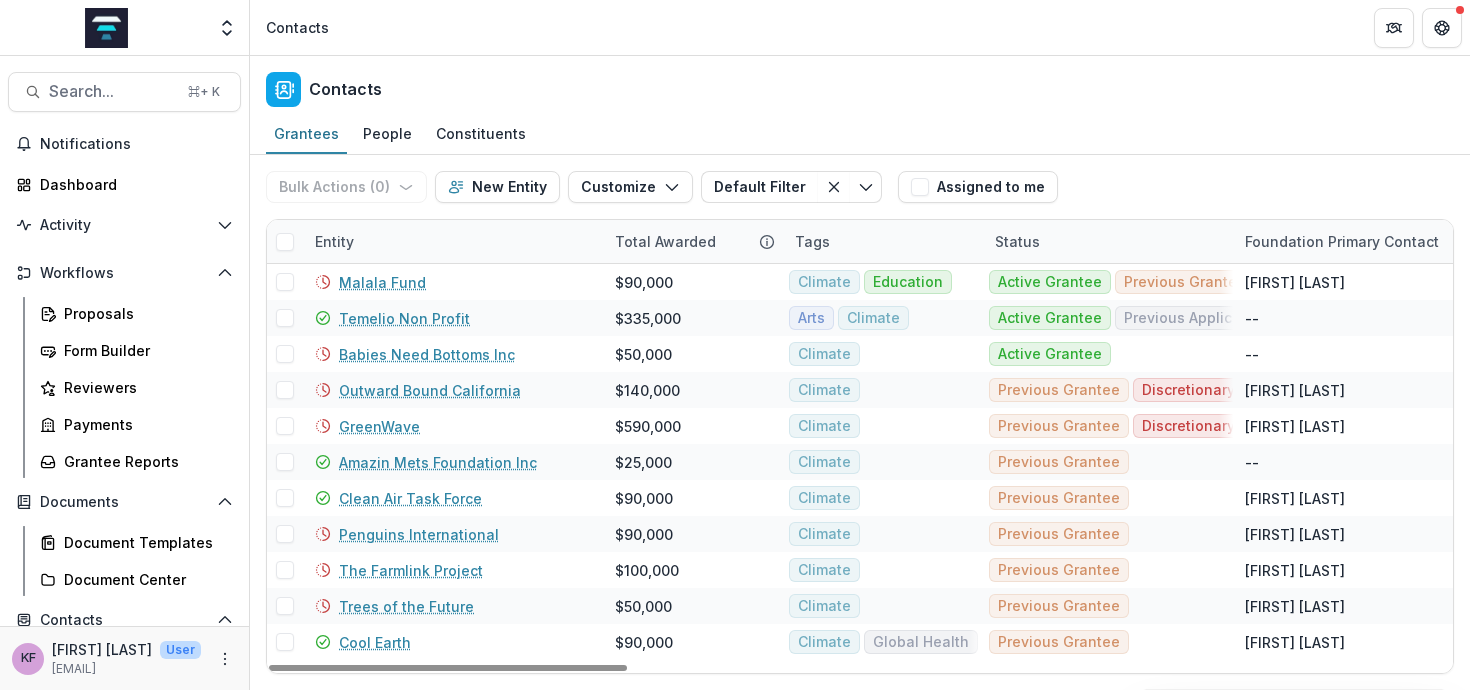 click on "Bulk Actions ( 0 ) Send Email Create Proposals Create Tasks New Entity Customize New Custom Field Manage Custom Fields Manage Grantee Status Default Filter Climate Tag Default Filter Save changes New Filter Assigned to me" at bounding box center [860, 187] 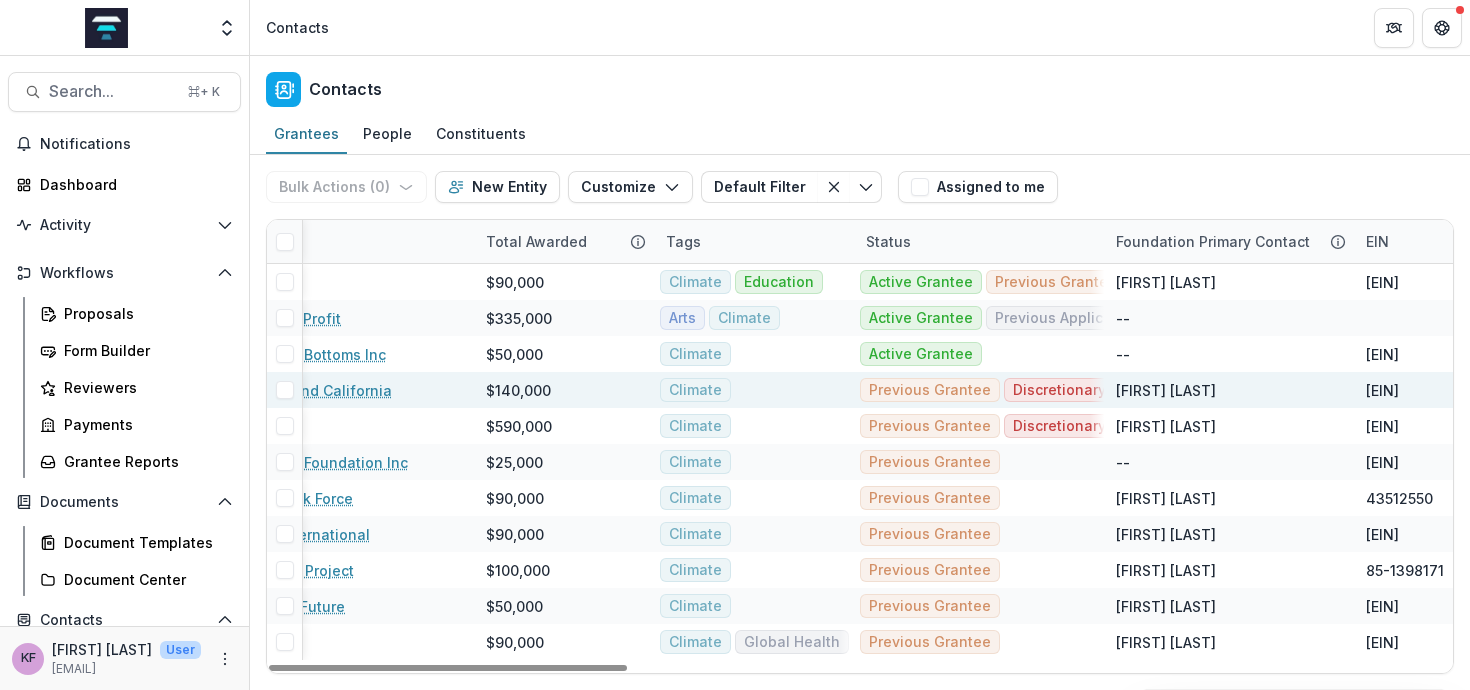 scroll, scrollTop: 0, scrollLeft: 140, axis: horizontal 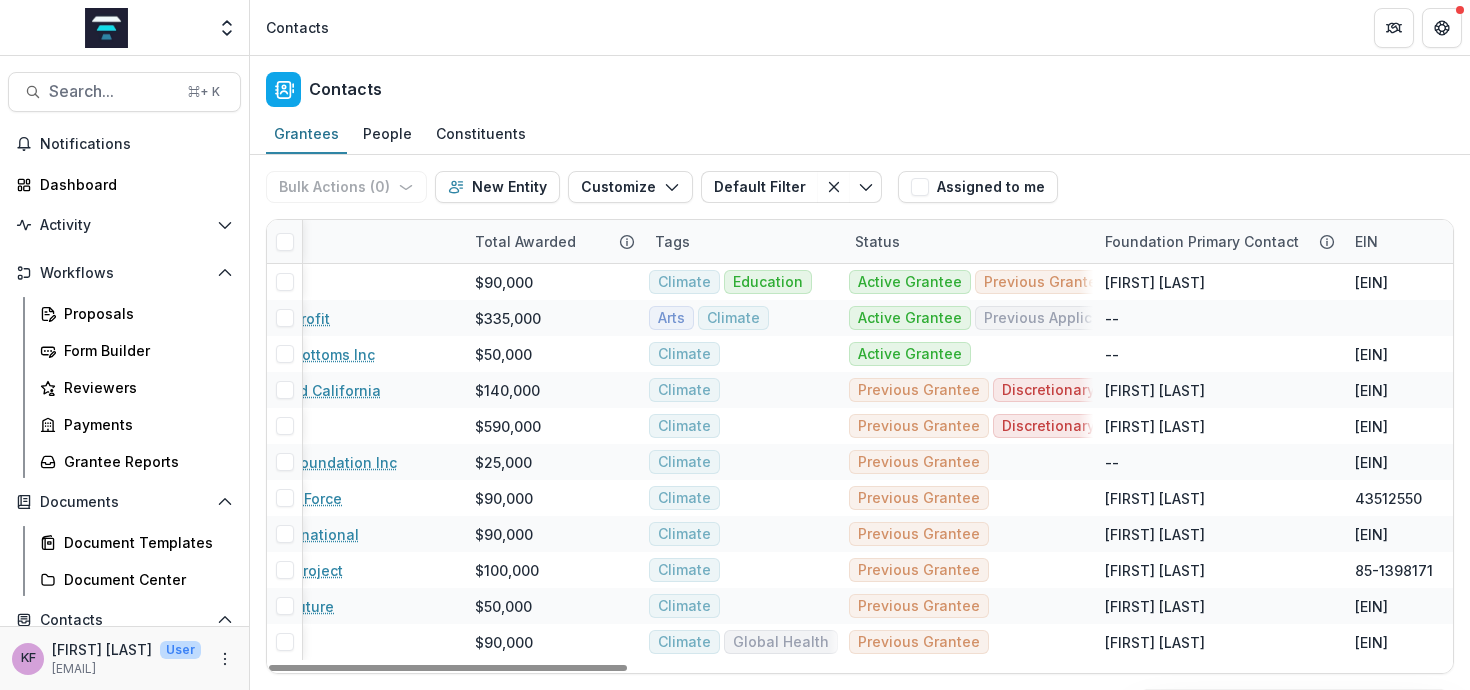 click on "Status" at bounding box center (968, 241) 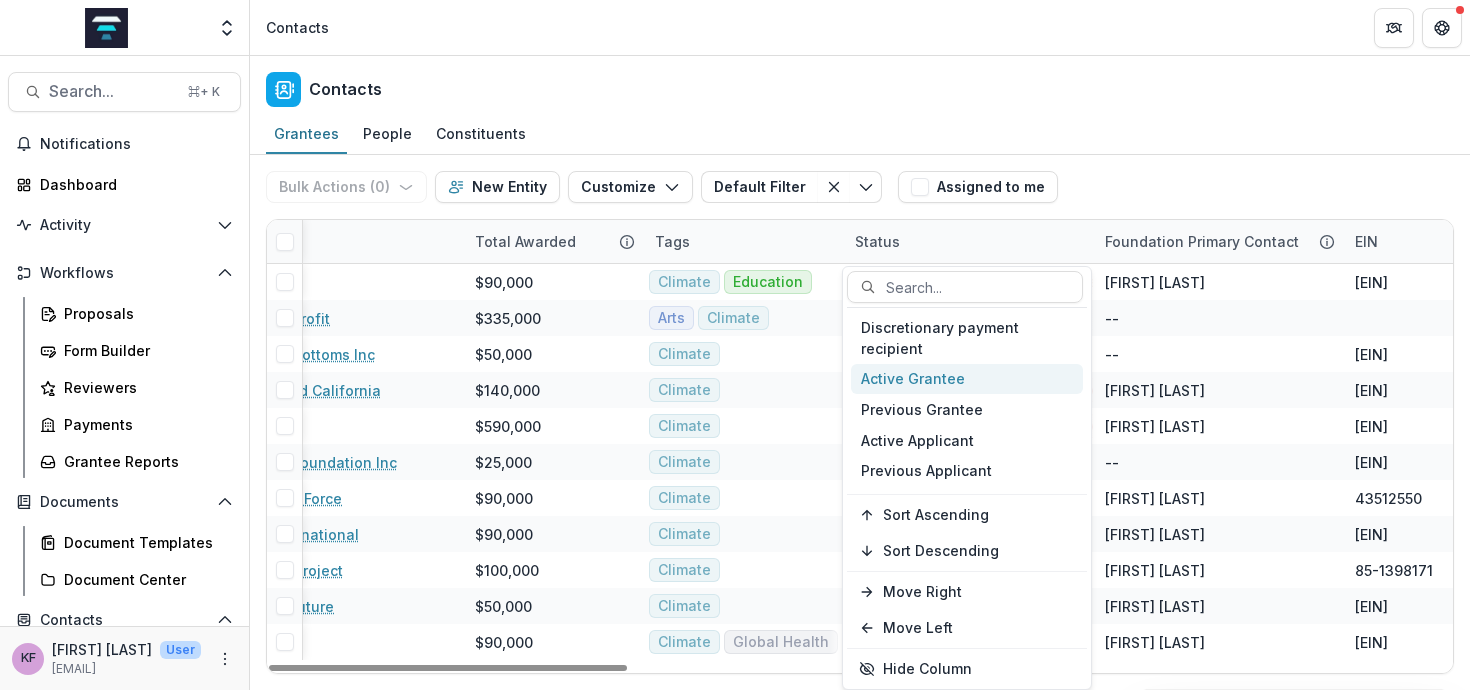 click on "Active Grantee" at bounding box center [967, 379] 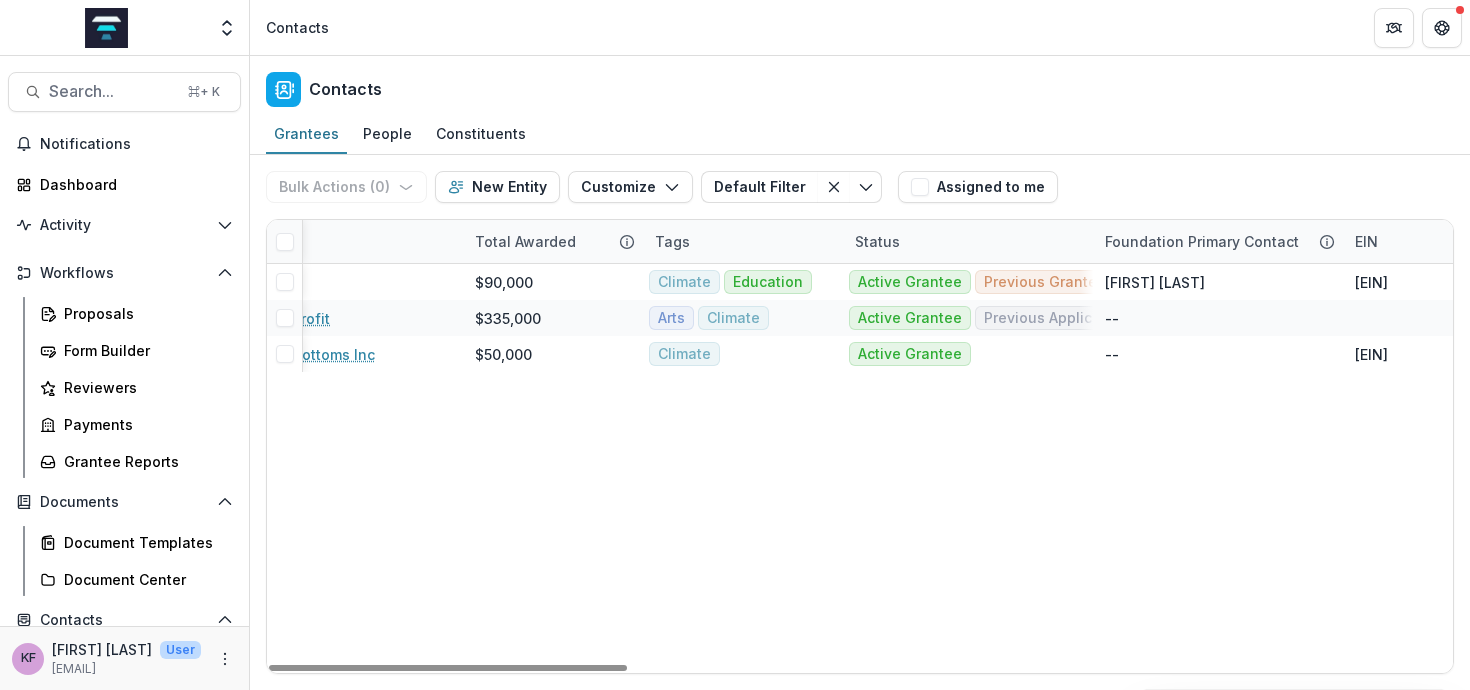 click on "Malala Fund $[MONEY] Climate Education Active Grantee Previous Grantee Ruthwick P [EIN] [FIRST] [LAST] [CITY] [STATE] Organization [CITY] [STATE] Temelio Non Profit $[MONEY] Arts Climate Active Grantee Previous Applicant -- -- Organization Babies Need Bottoms Inc $[MONEY] Climate Active Grantee -- [EIN] -- Organization" at bounding box center [2085, 468] 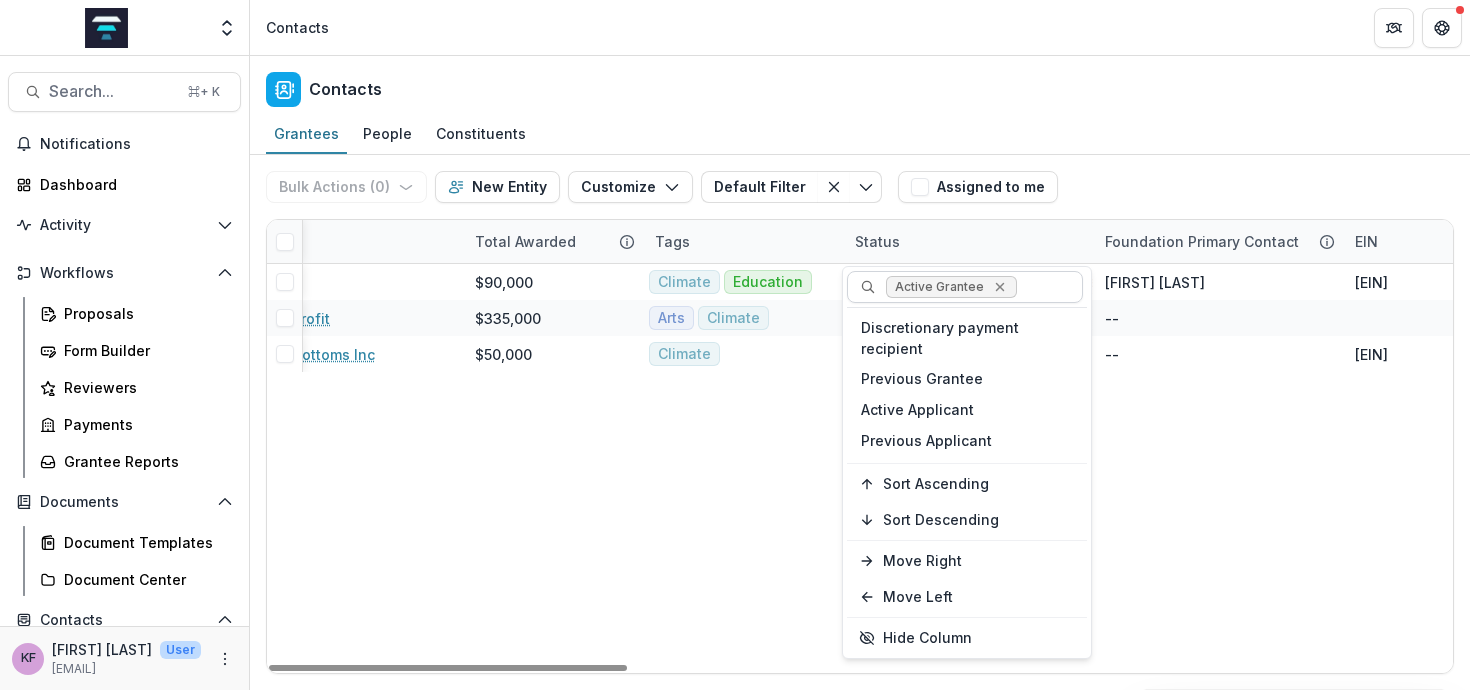 click 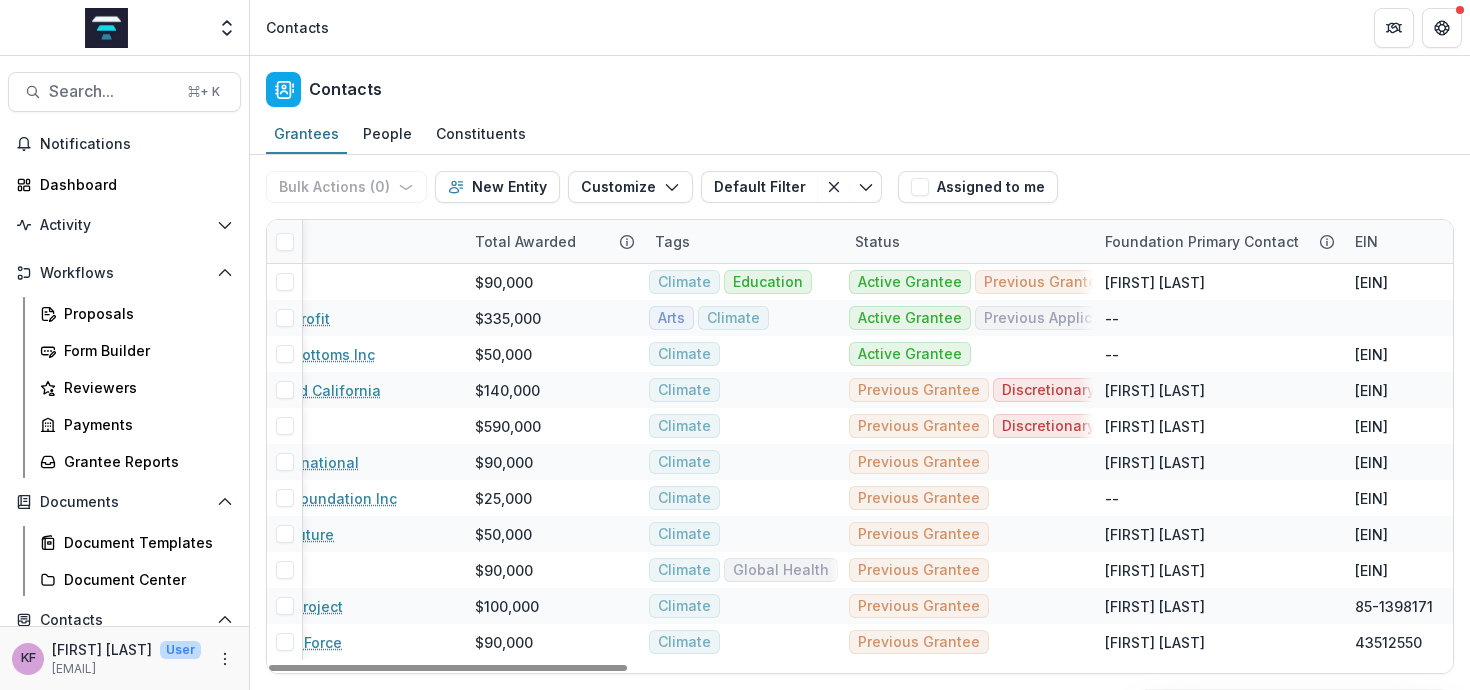 click on "Bulk Actions ( 0 ) Send Email Create Proposals Create Tasks New Entity Customize New Custom Field Manage Custom Fields Manage Grantee Status Default Filter Climate Tag Default Filter Save changes New Filter" at bounding box center (578, 187) 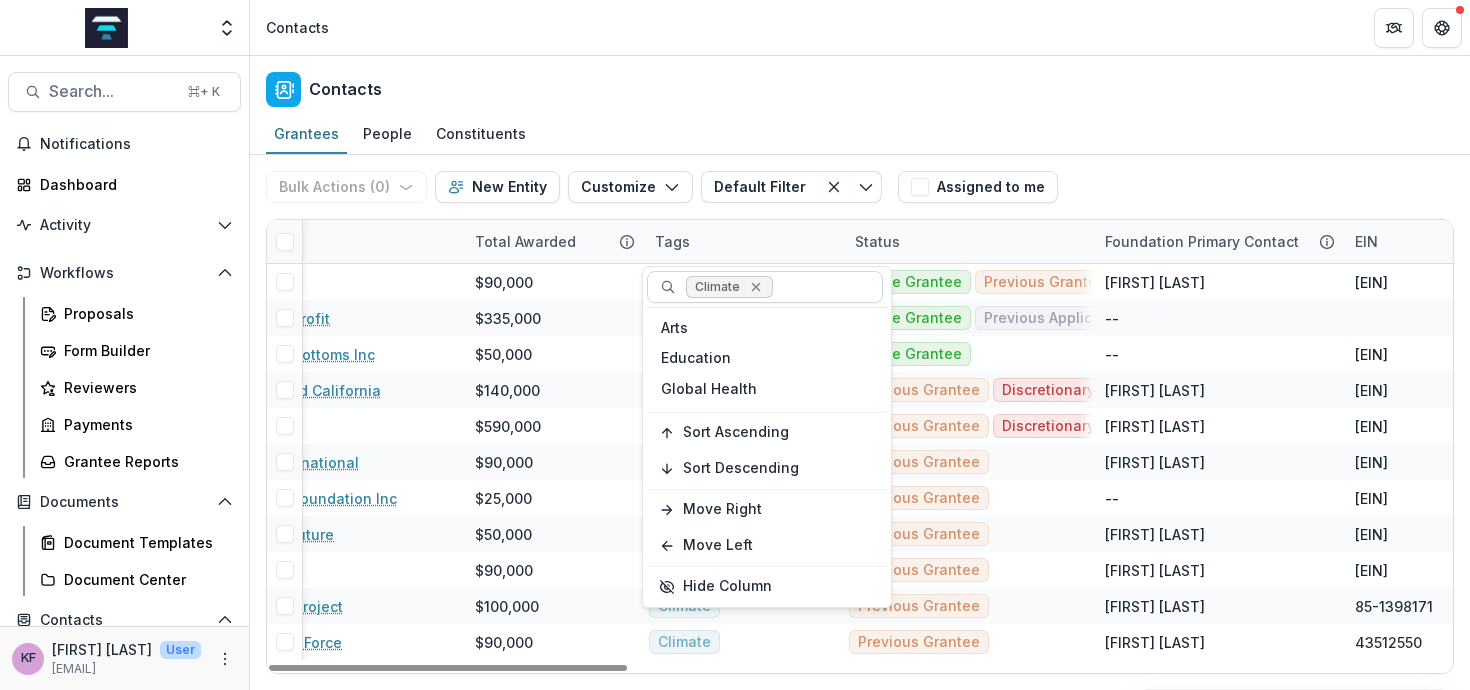 click 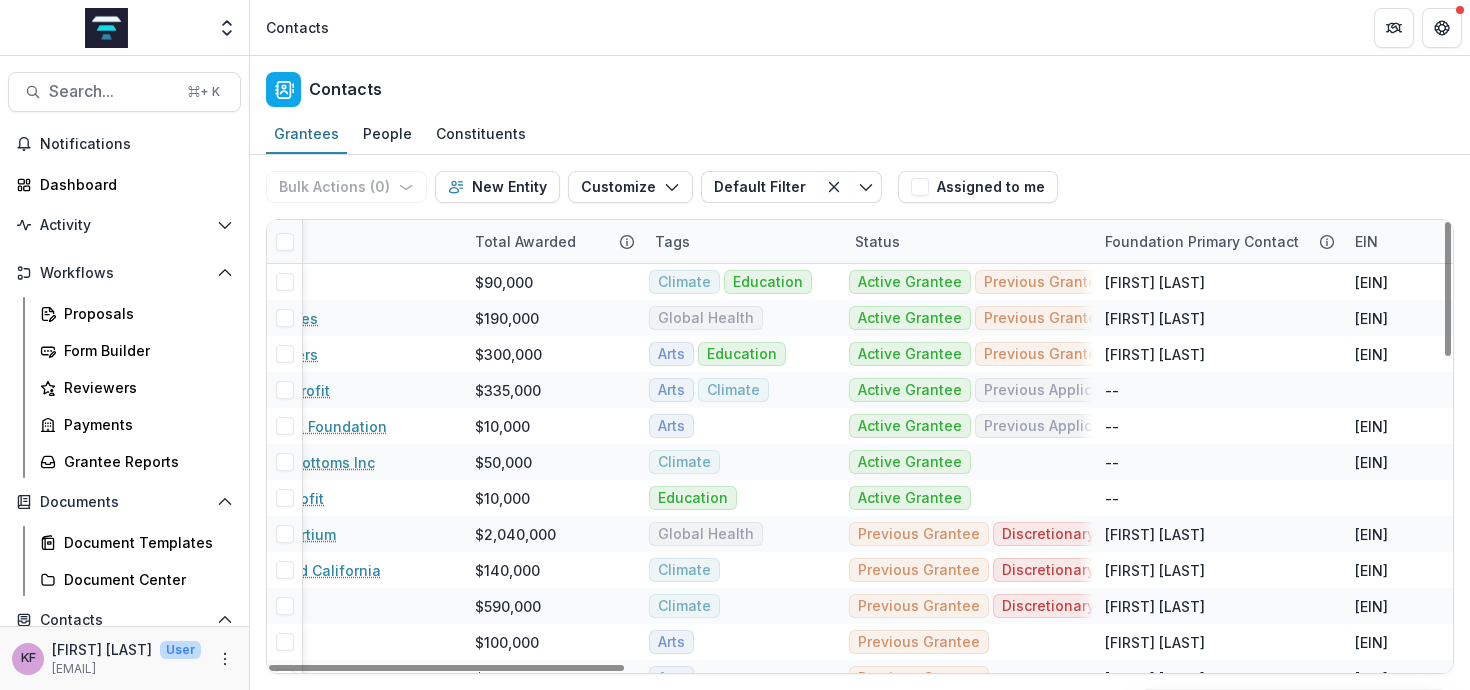 click on "Bulk Actions ( 0 ) Send Email Create Proposals Create Tasks New Entity Customize New Custom Field Manage Custom Fields Manage Grantee Status Default Filter Climate Tag Default Filter Save changes New Filter Assigned to me" at bounding box center [860, 187] 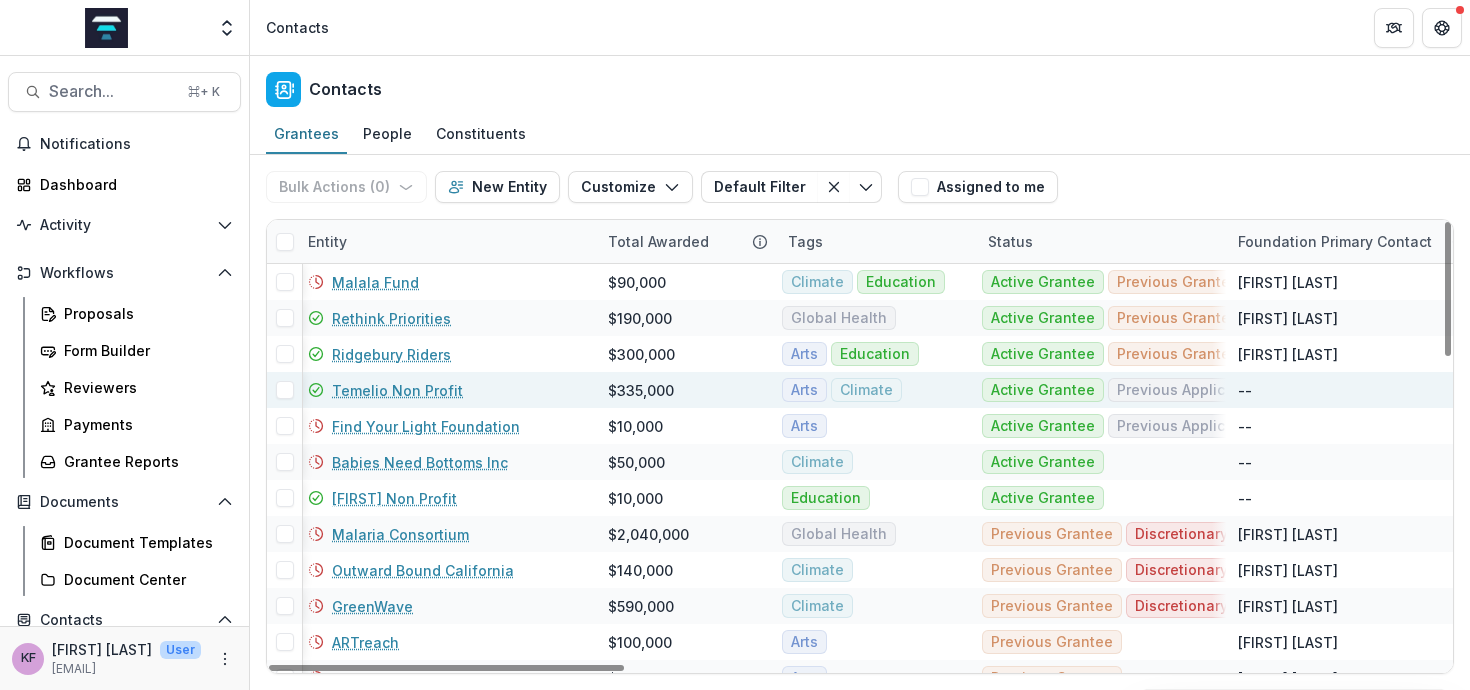 scroll, scrollTop: 0, scrollLeft: 0, axis: both 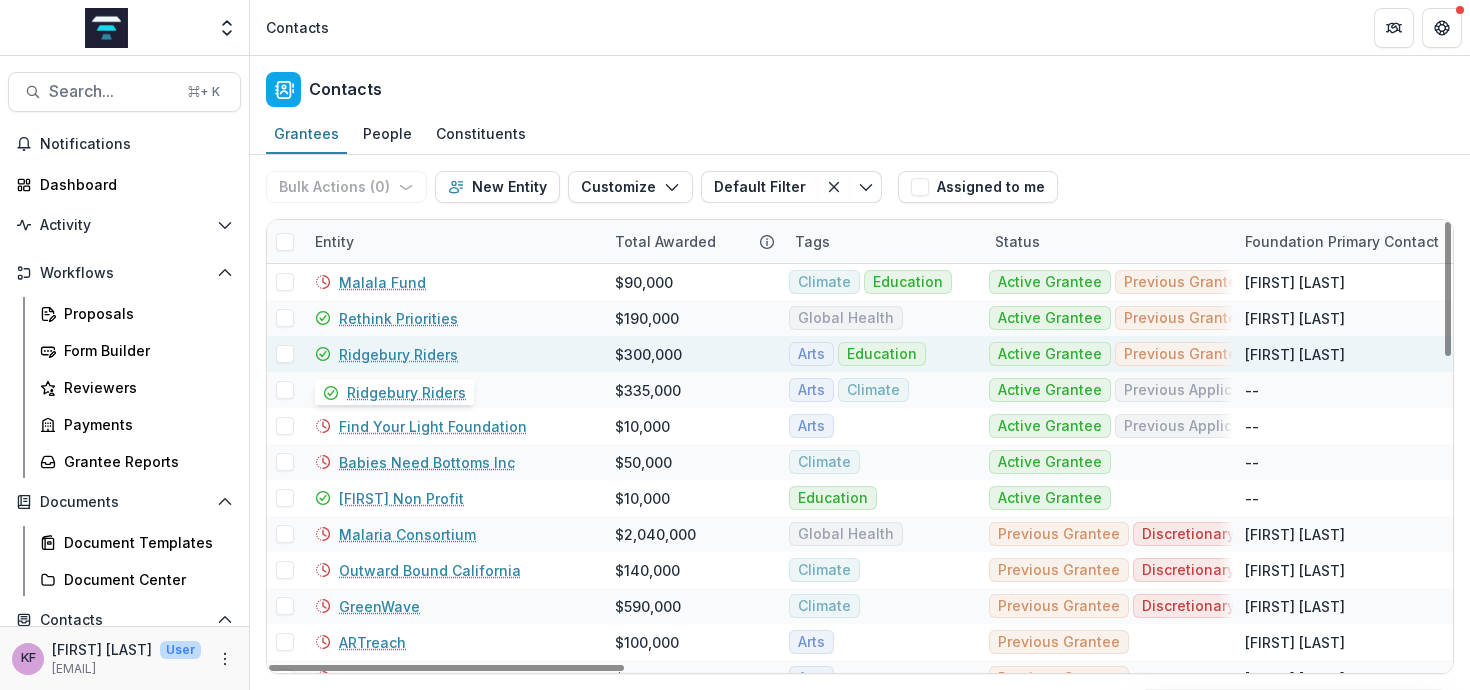 click on "Ridgebury Riders" at bounding box center [398, 354] 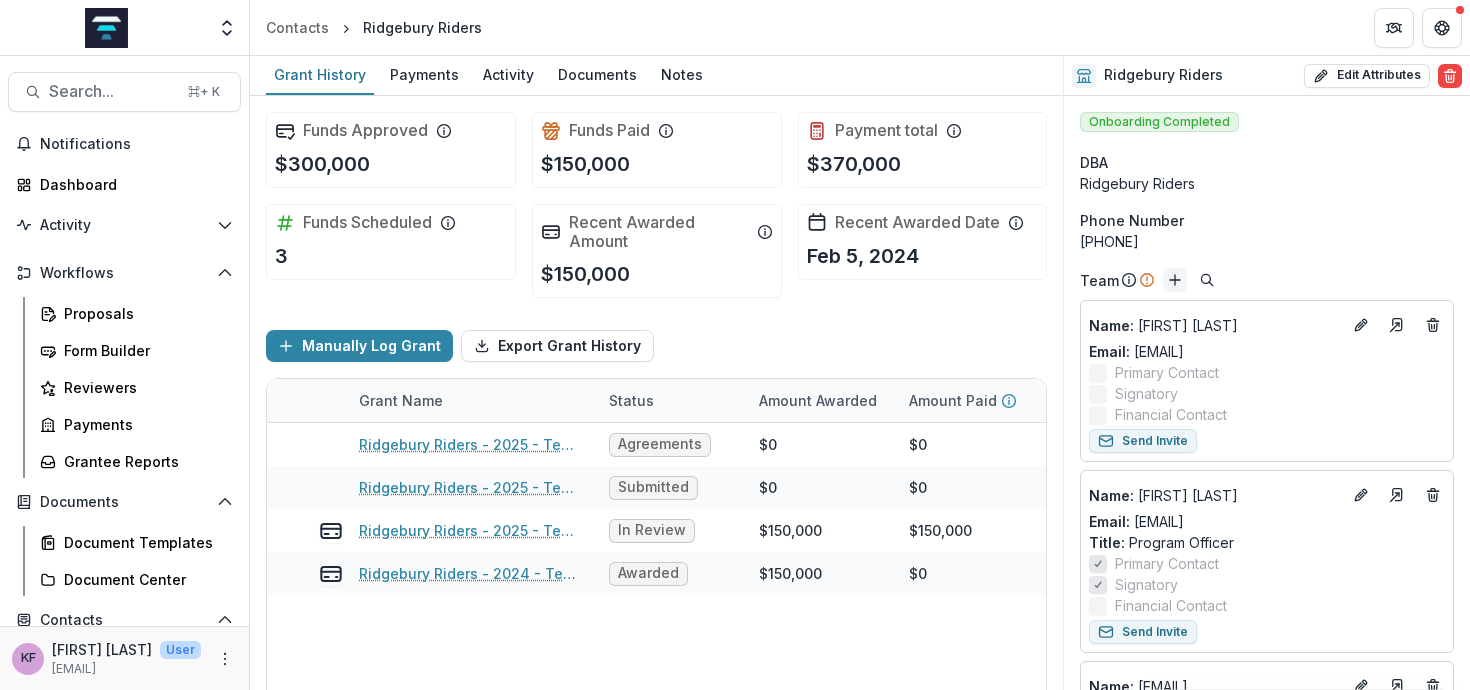 click 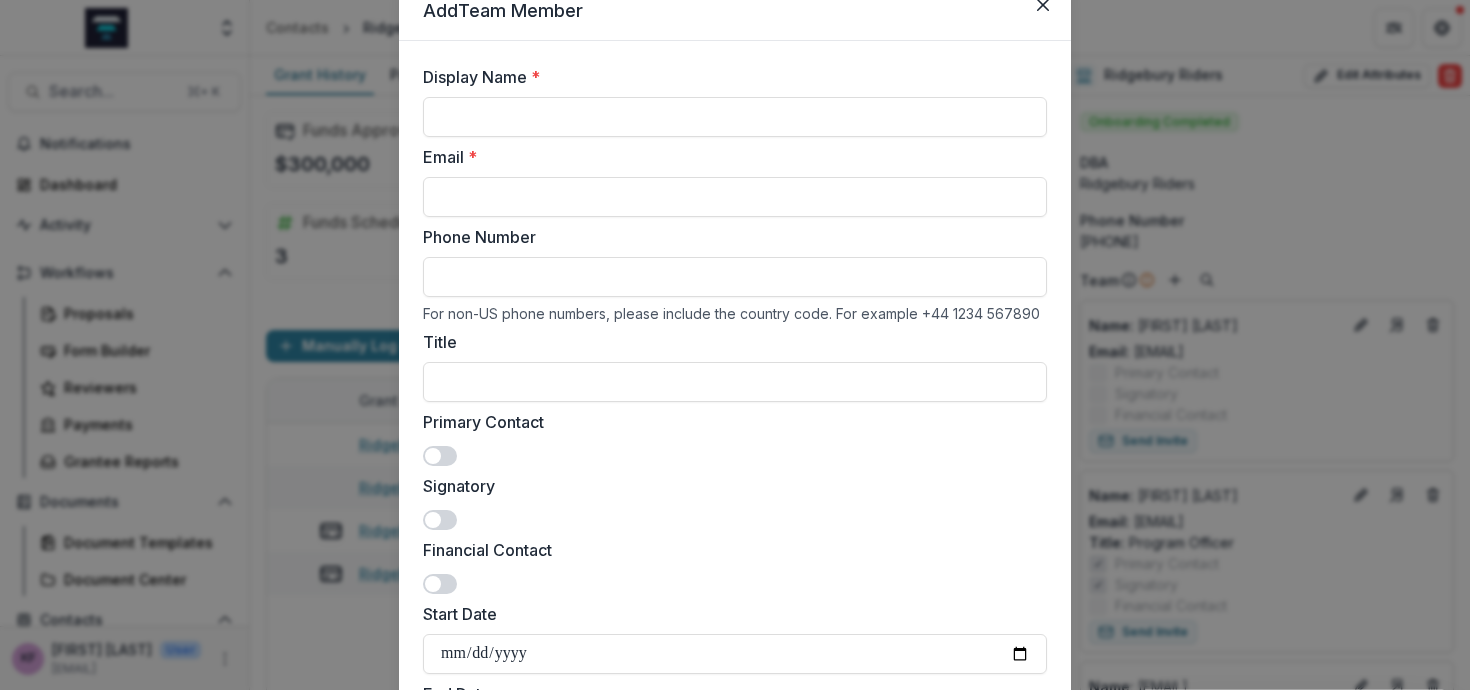 scroll, scrollTop: 36, scrollLeft: 0, axis: vertical 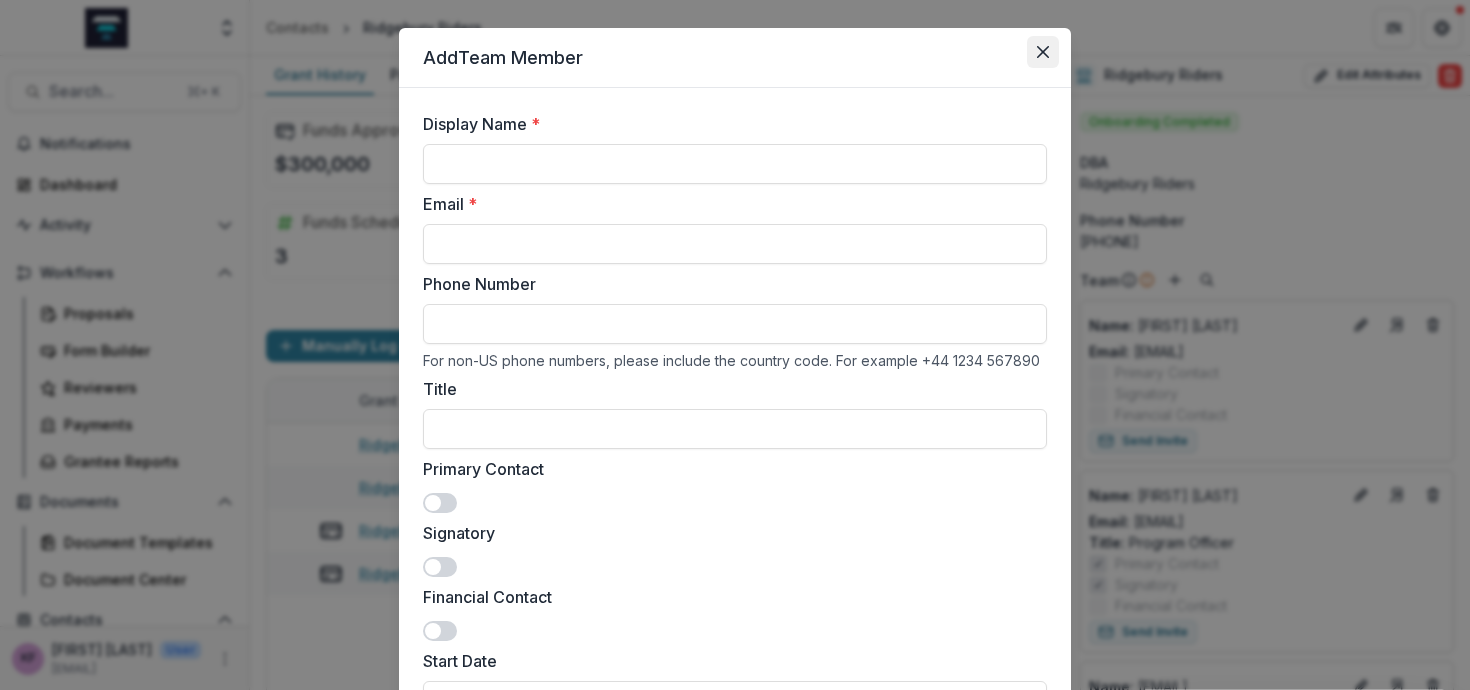 click at bounding box center (1043, 52) 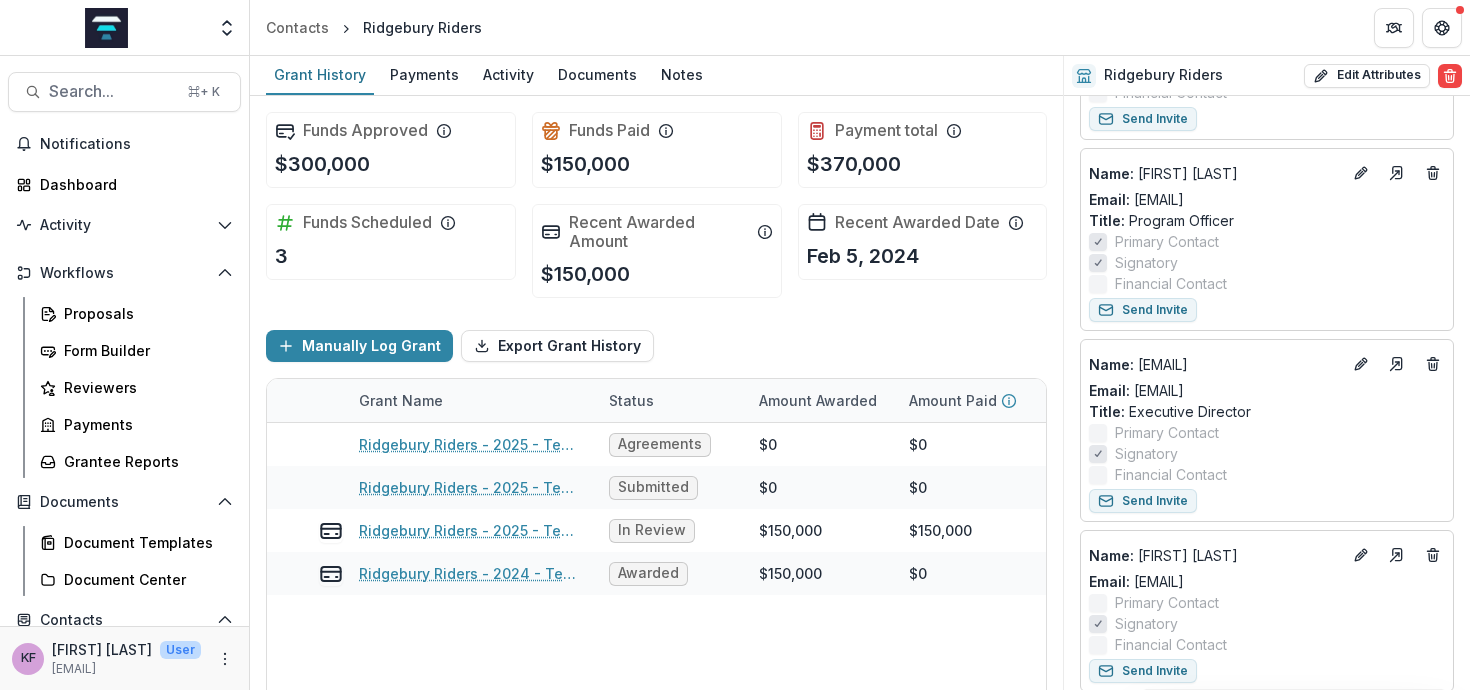 scroll, scrollTop: 314, scrollLeft: 0, axis: vertical 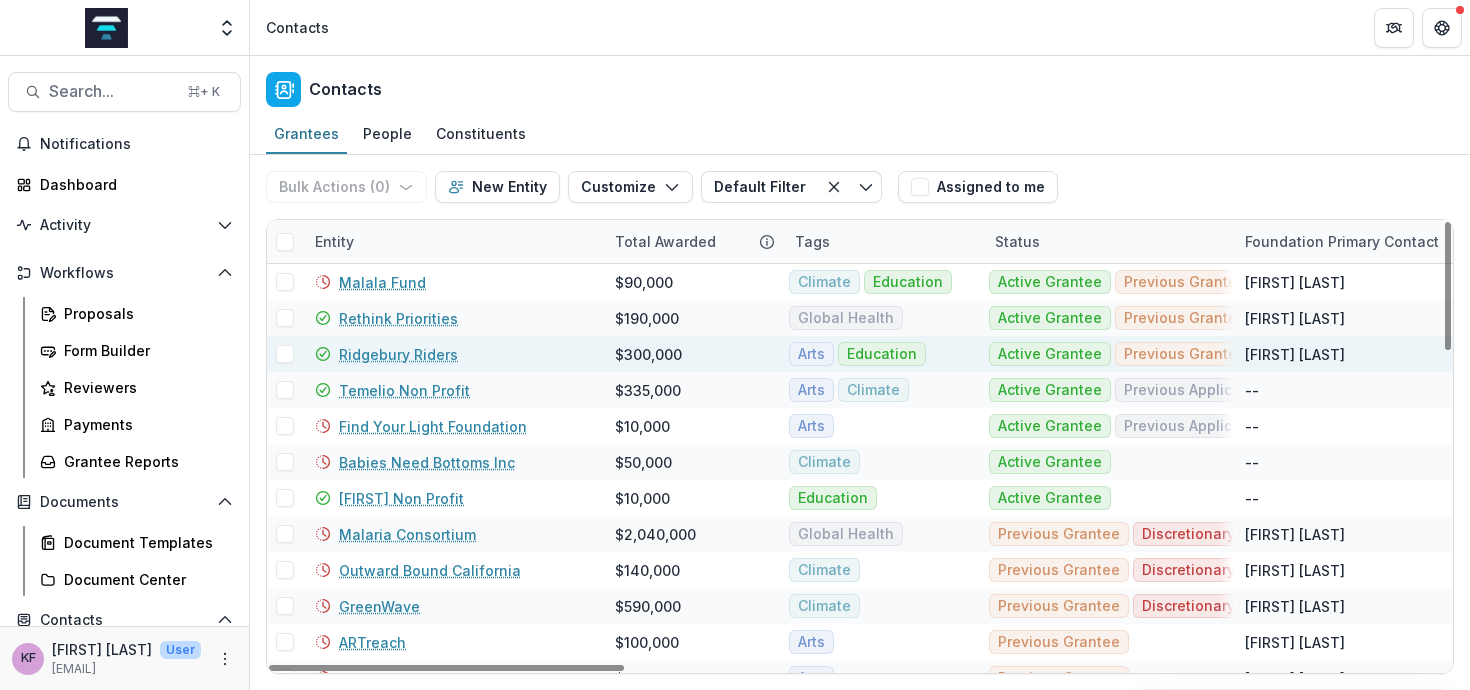 click on "Ridgebury Riders" at bounding box center (398, 354) 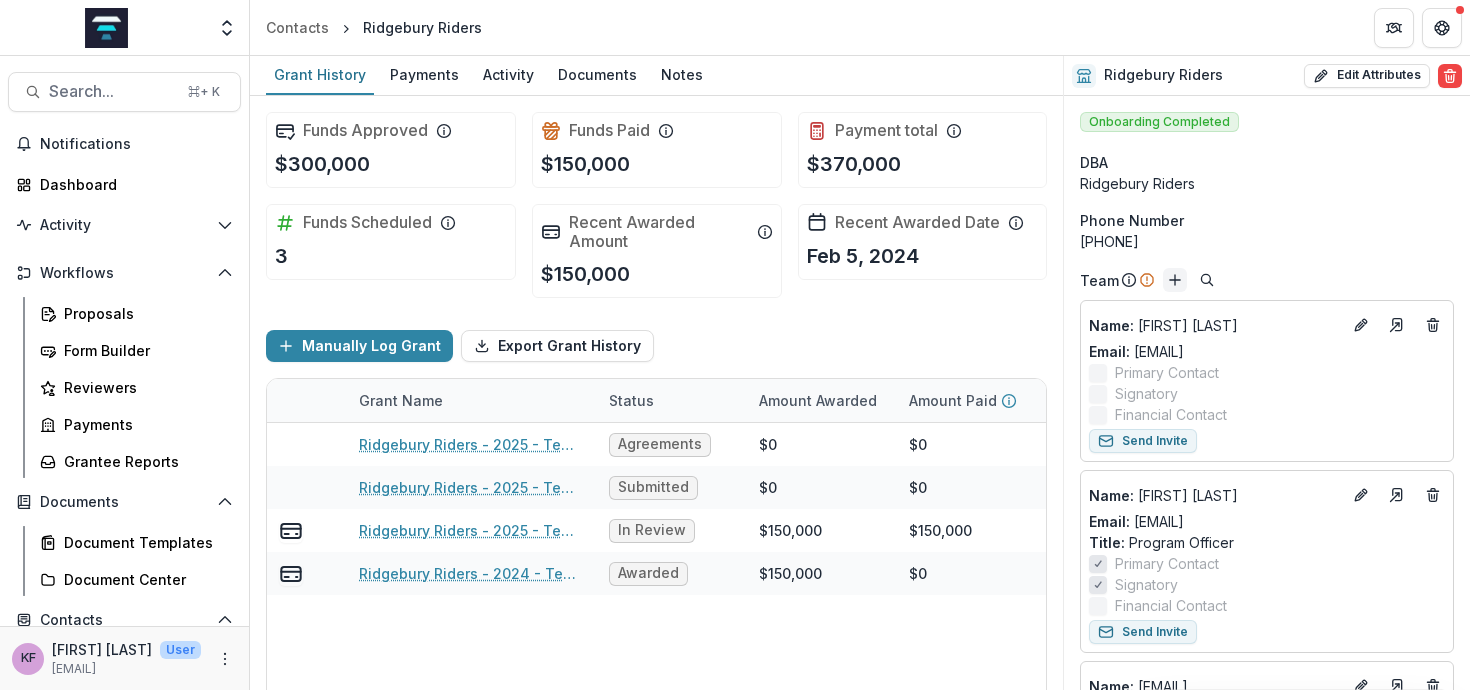 click 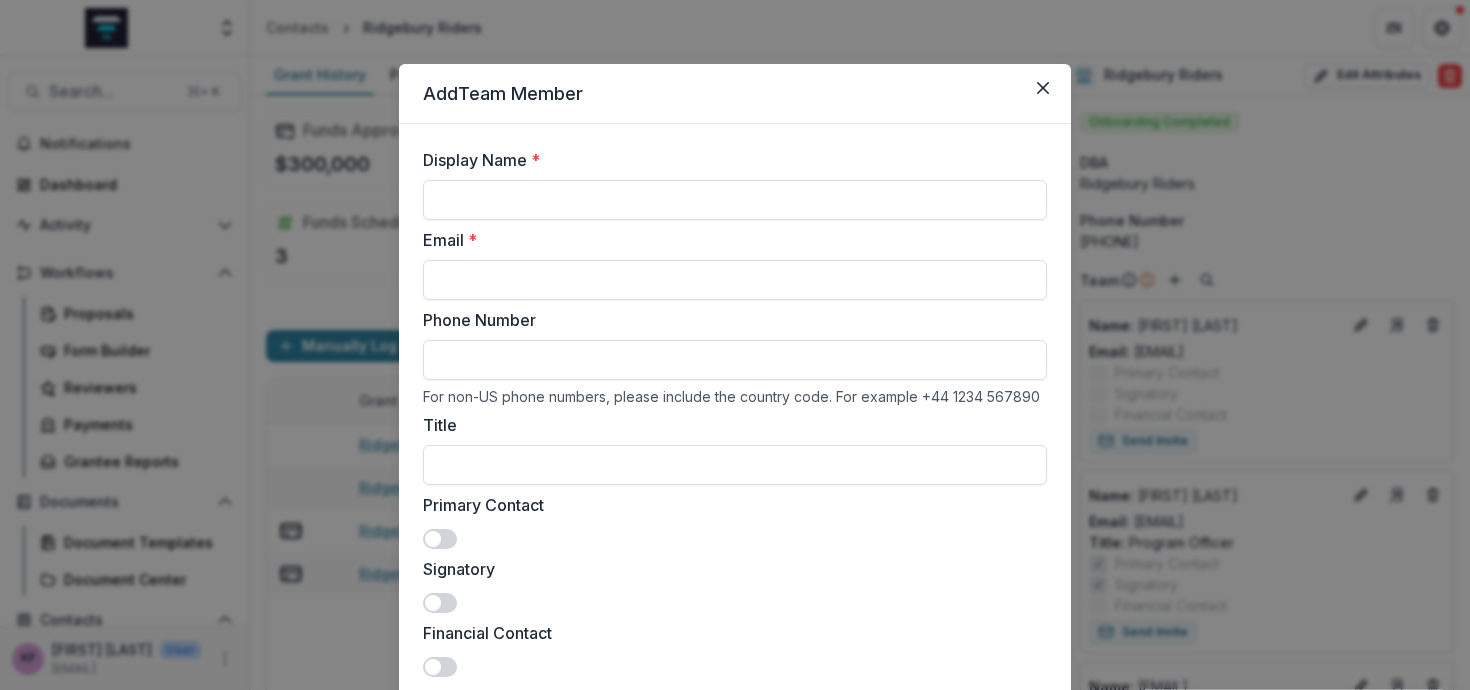 scroll, scrollTop: 127, scrollLeft: 0, axis: vertical 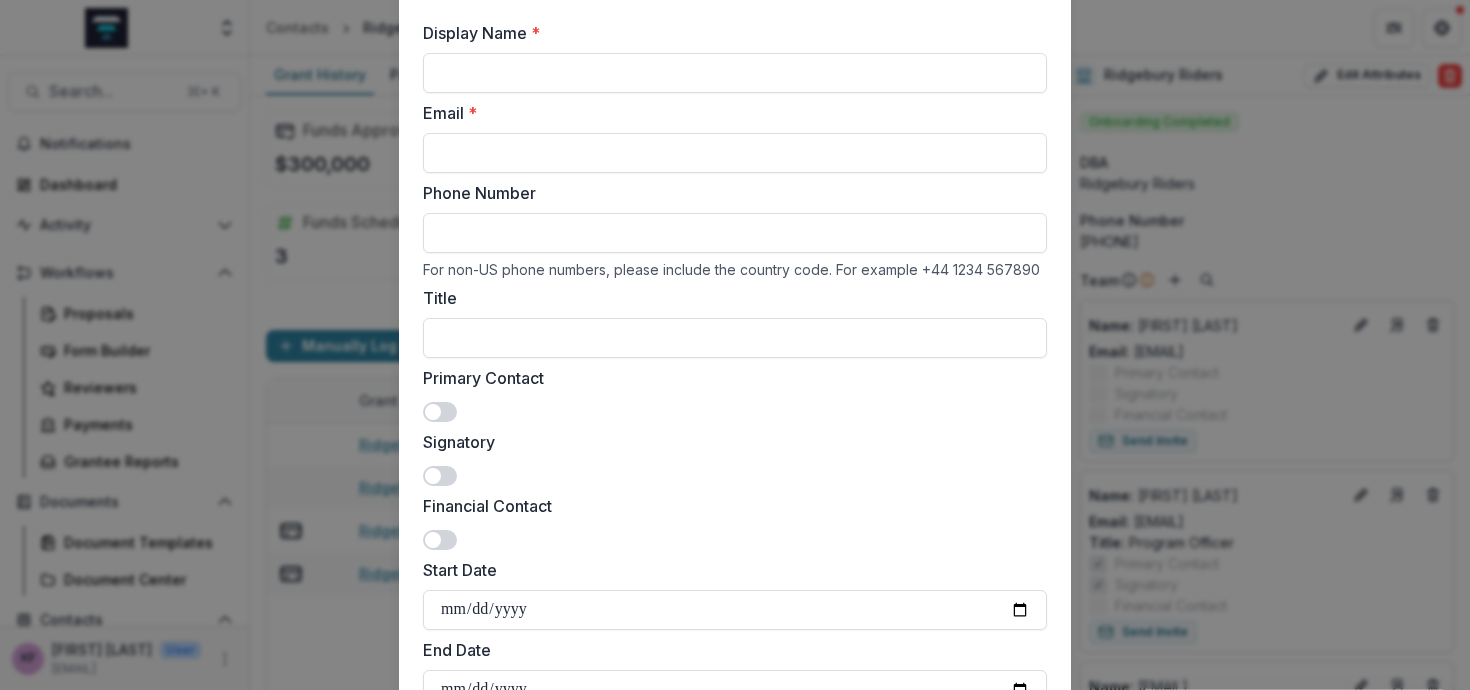 click on "Add Team Member Display Name * [NAME] Email * [EMAIL] Phone Number For non-US phone numbers, please include the country code. For example +44 1234 567890 Title Primary Contact Signatory Financial Contact Start Date [DATE] End Date [DATE] Inactive Send Email Close Add" at bounding box center (735, 345) 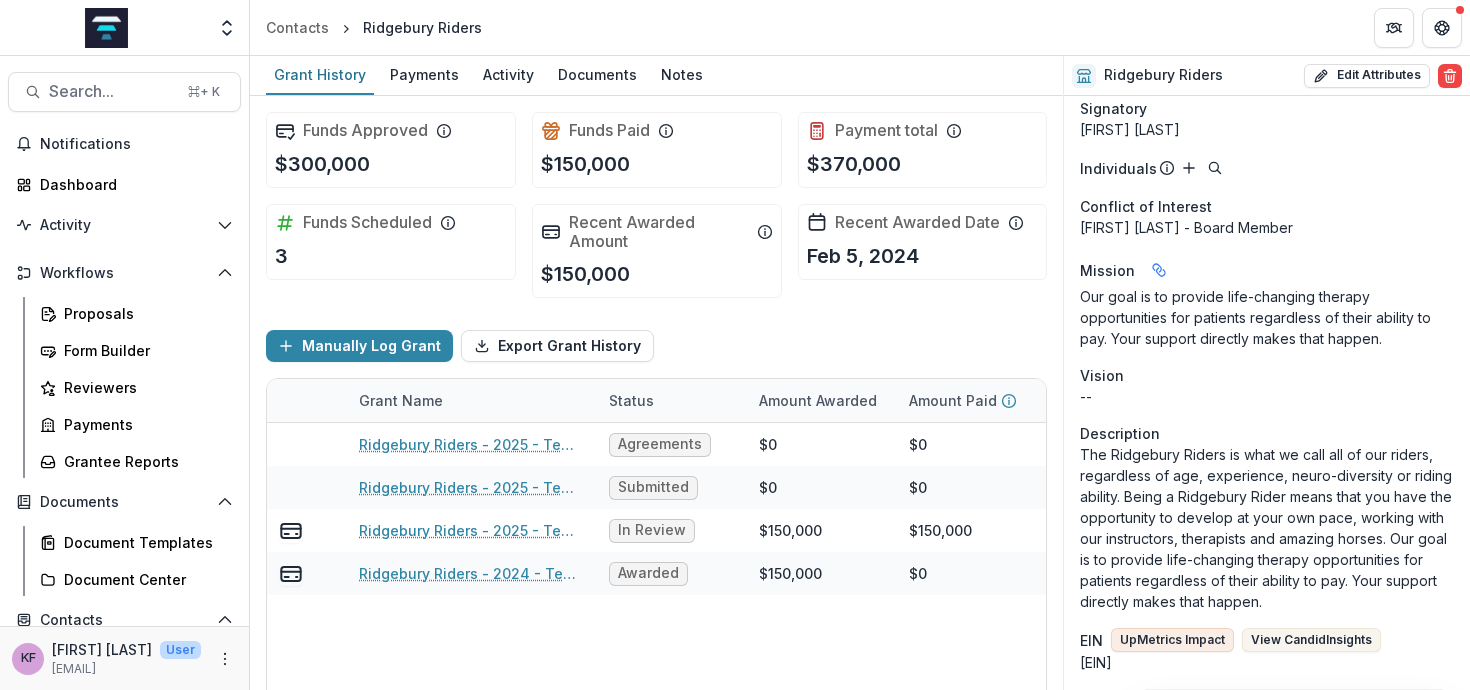 scroll, scrollTop: 1114, scrollLeft: 0, axis: vertical 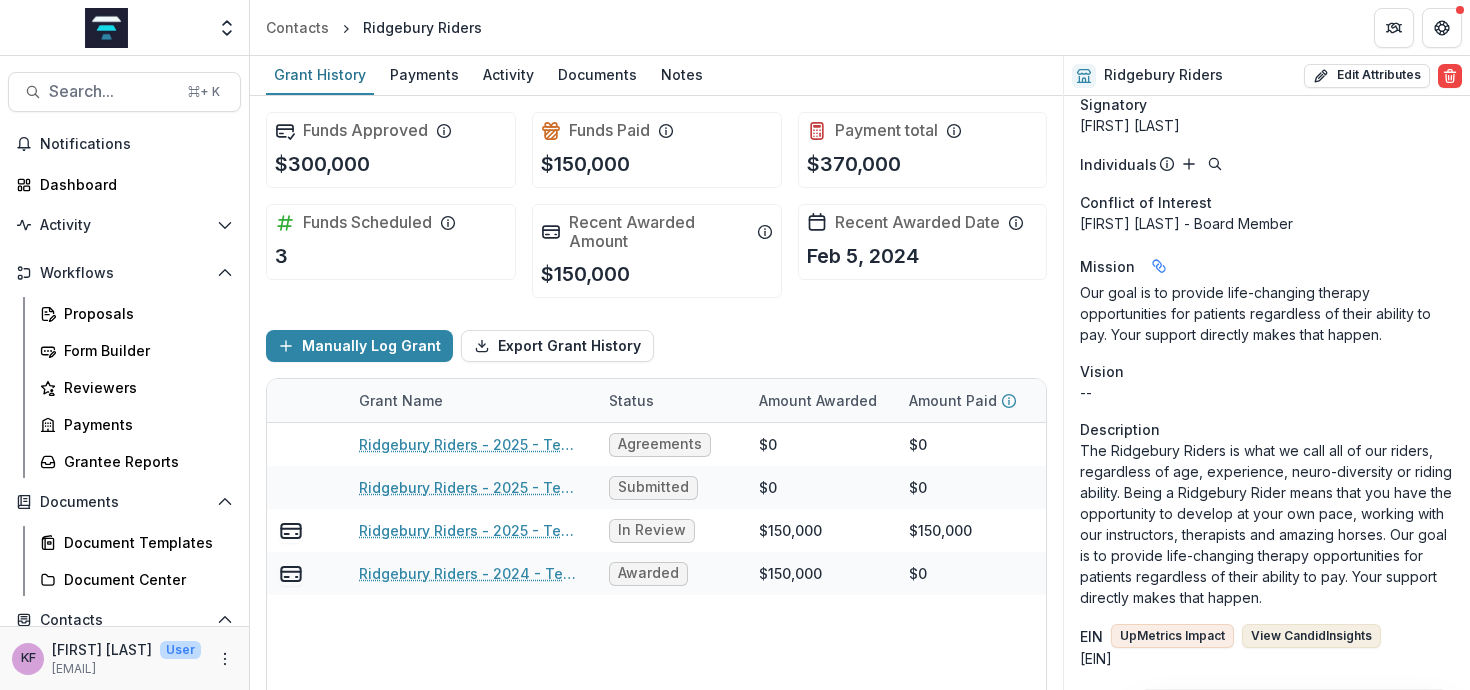 click on "View Candid  Insights" at bounding box center (1311, 636) 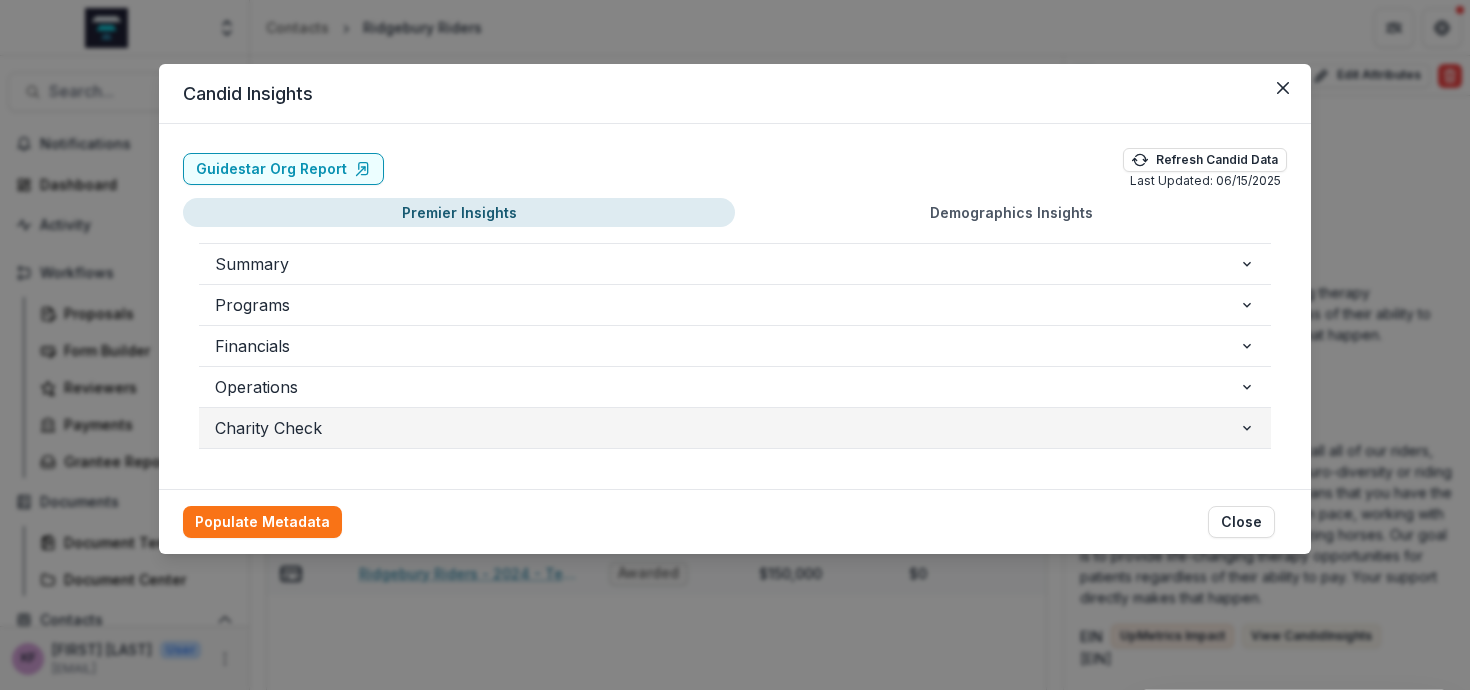 click on "Charity Check" at bounding box center [735, 428] 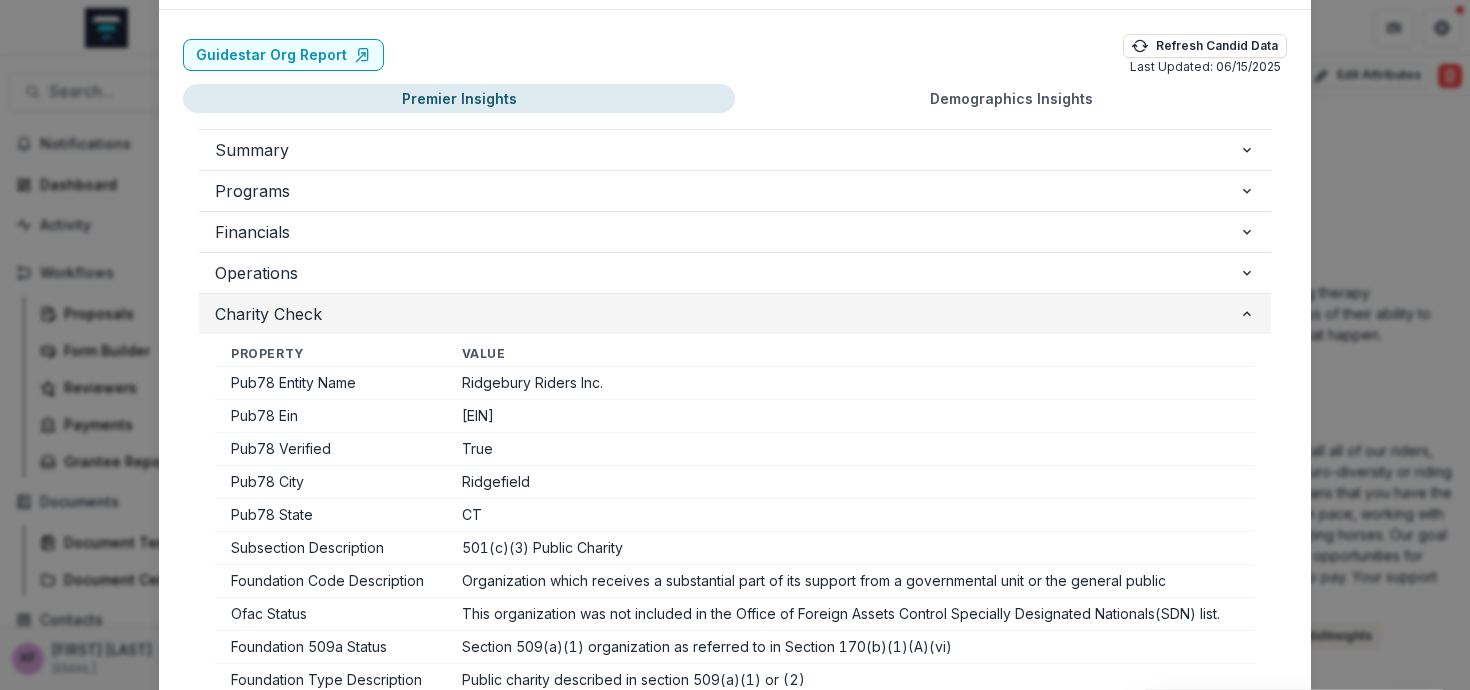 scroll, scrollTop: 132, scrollLeft: 0, axis: vertical 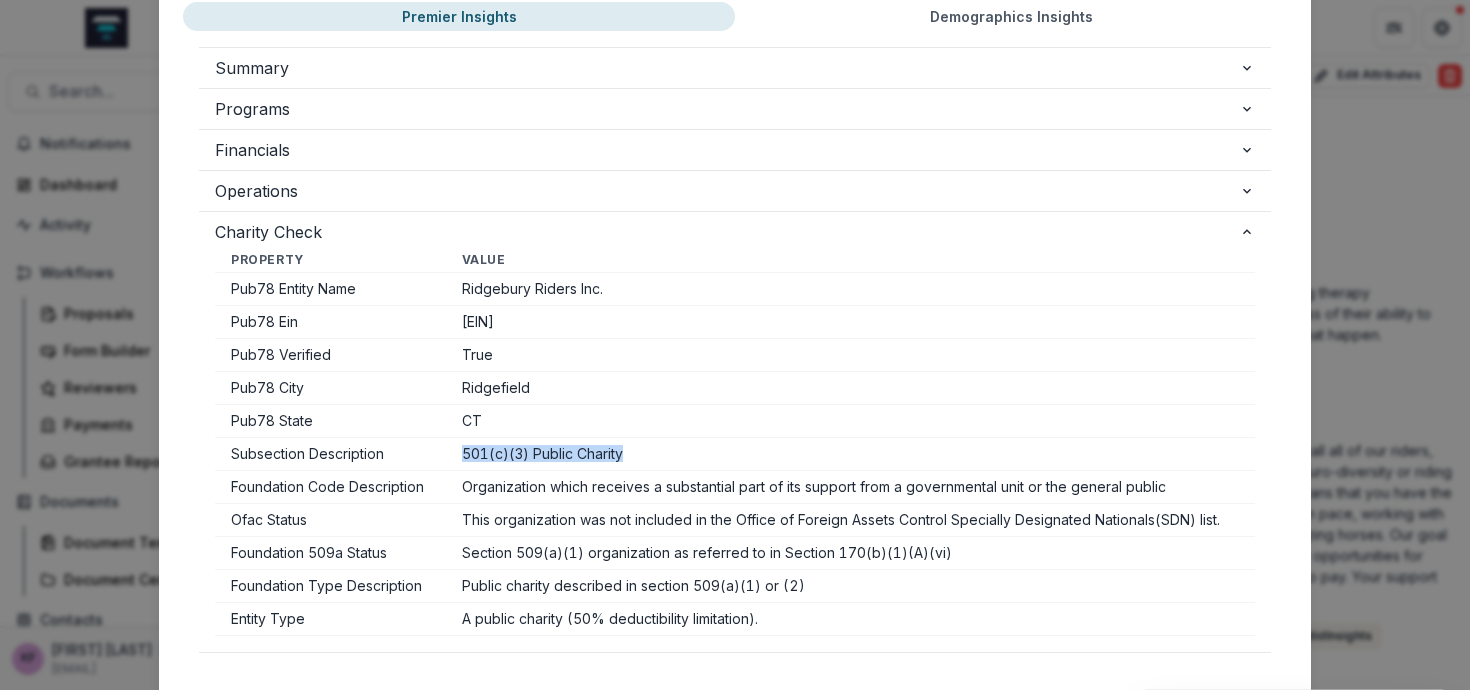 drag, startPoint x: 460, startPoint y: 454, endPoint x: 638, endPoint y: 455, distance: 178.0028 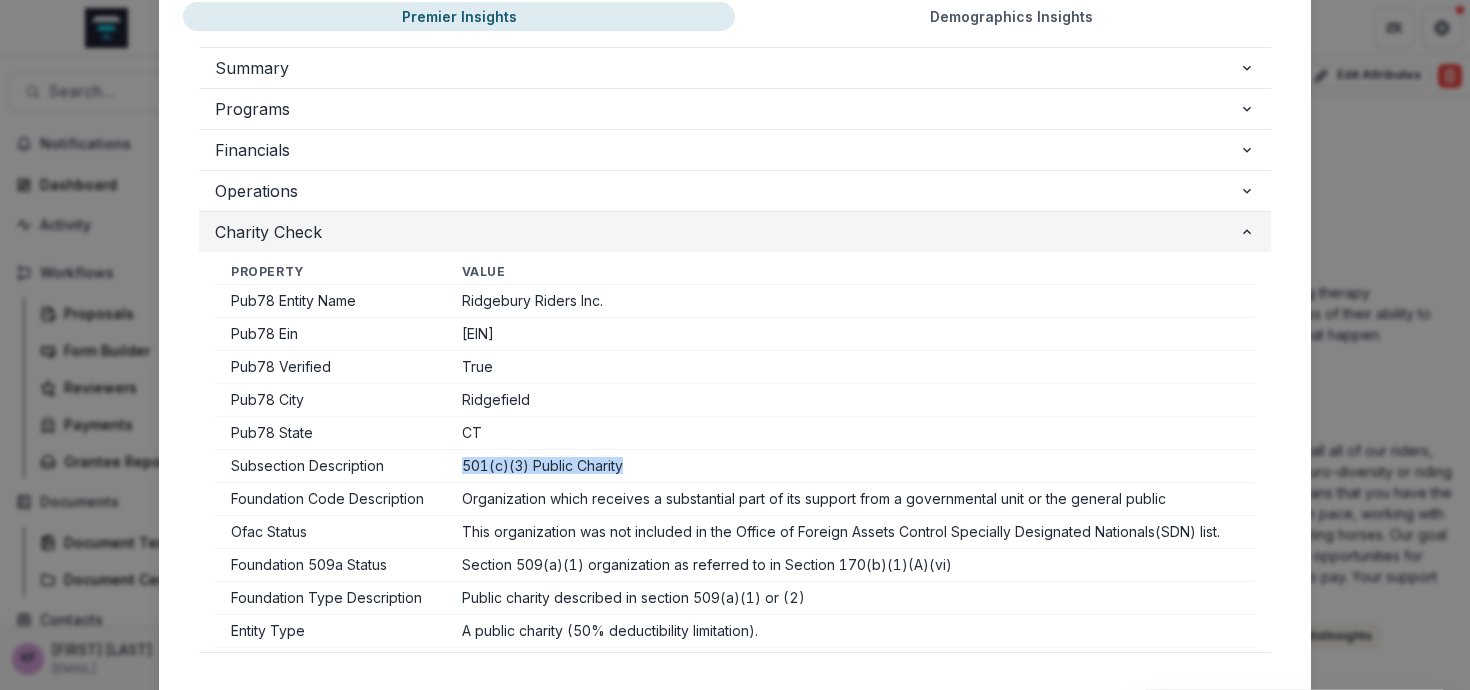 click on "Charity Check" at bounding box center [735, 232] 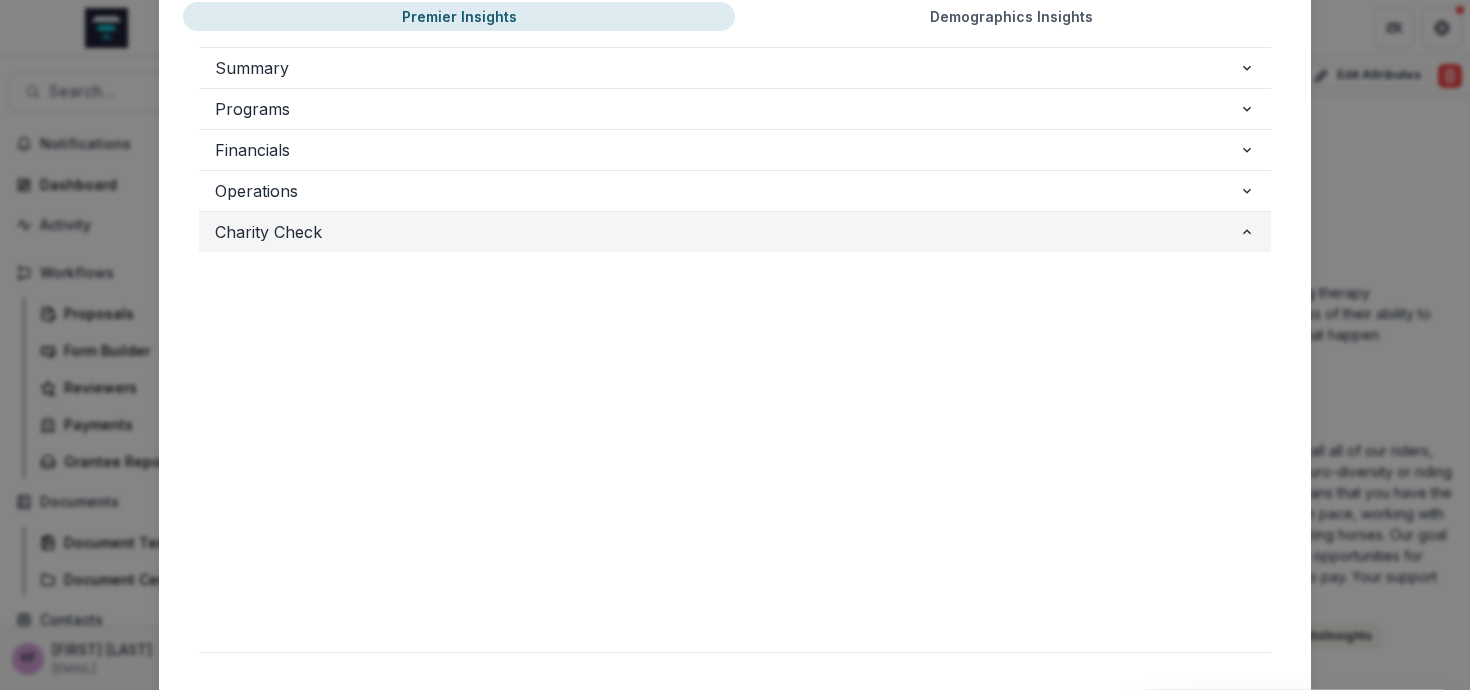scroll, scrollTop: 0, scrollLeft: 0, axis: both 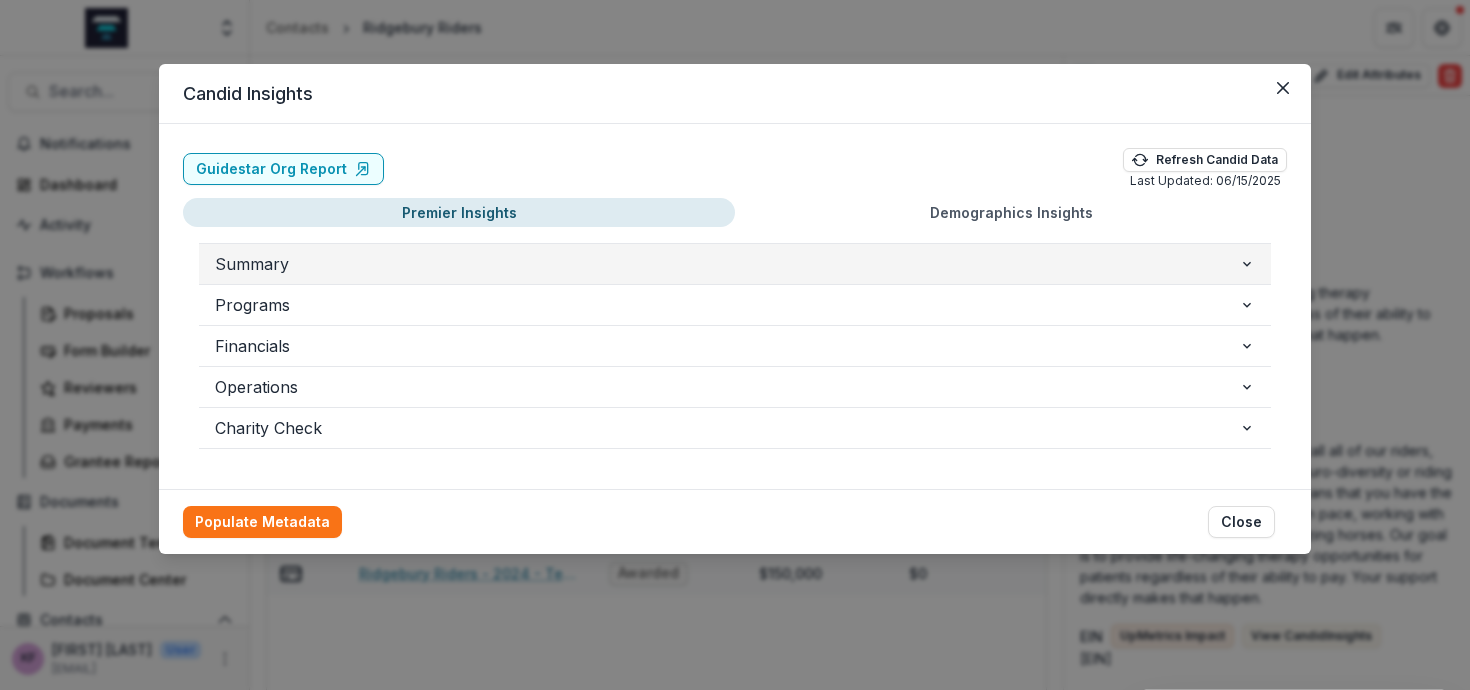 click on "Summary" at bounding box center (727, 264) 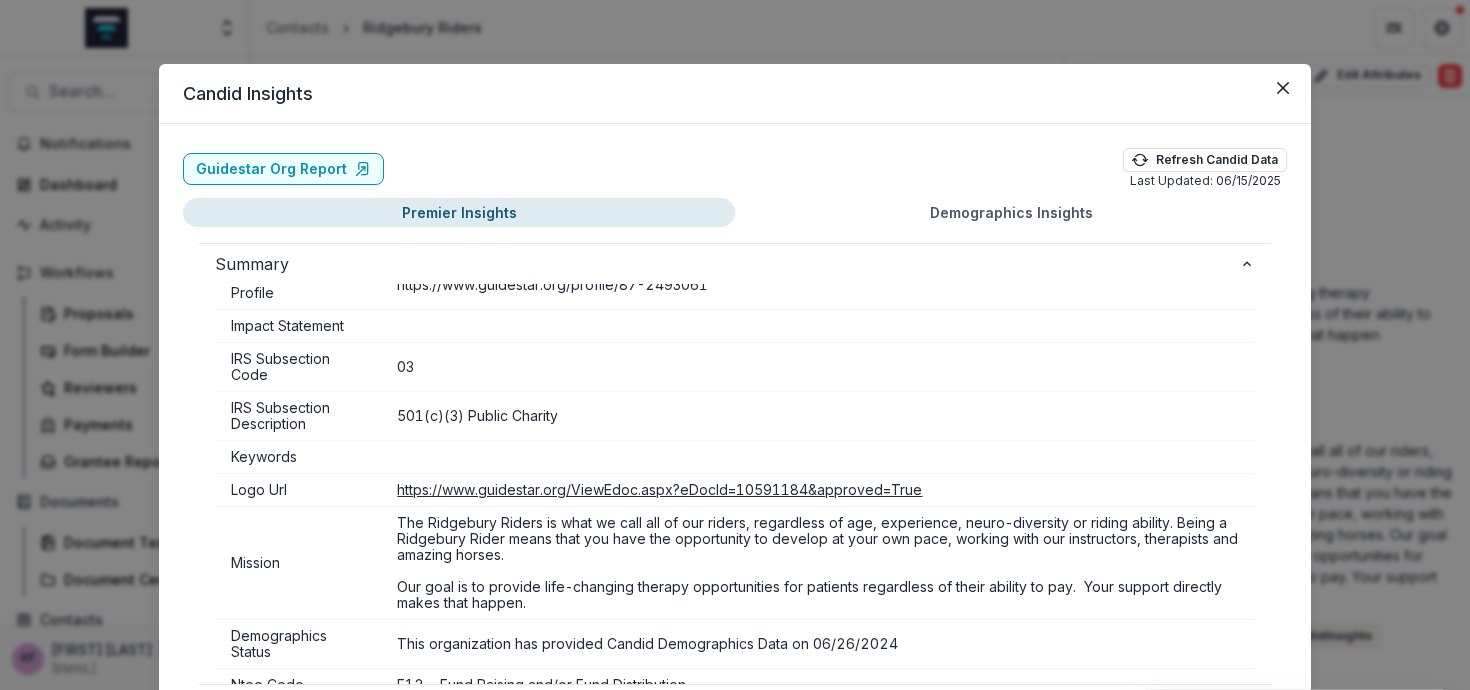 scroll, scrollTop: 600, scrollLeft: 0, axis: vertical 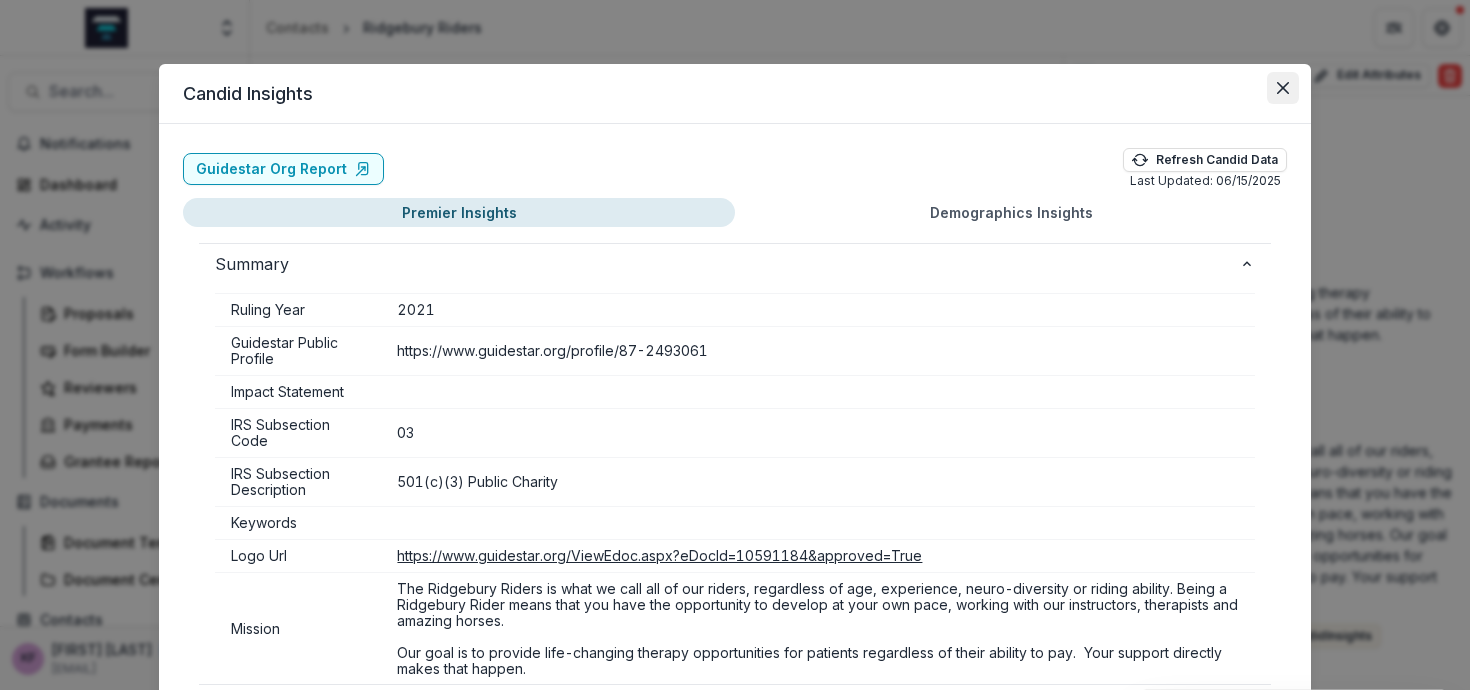 click 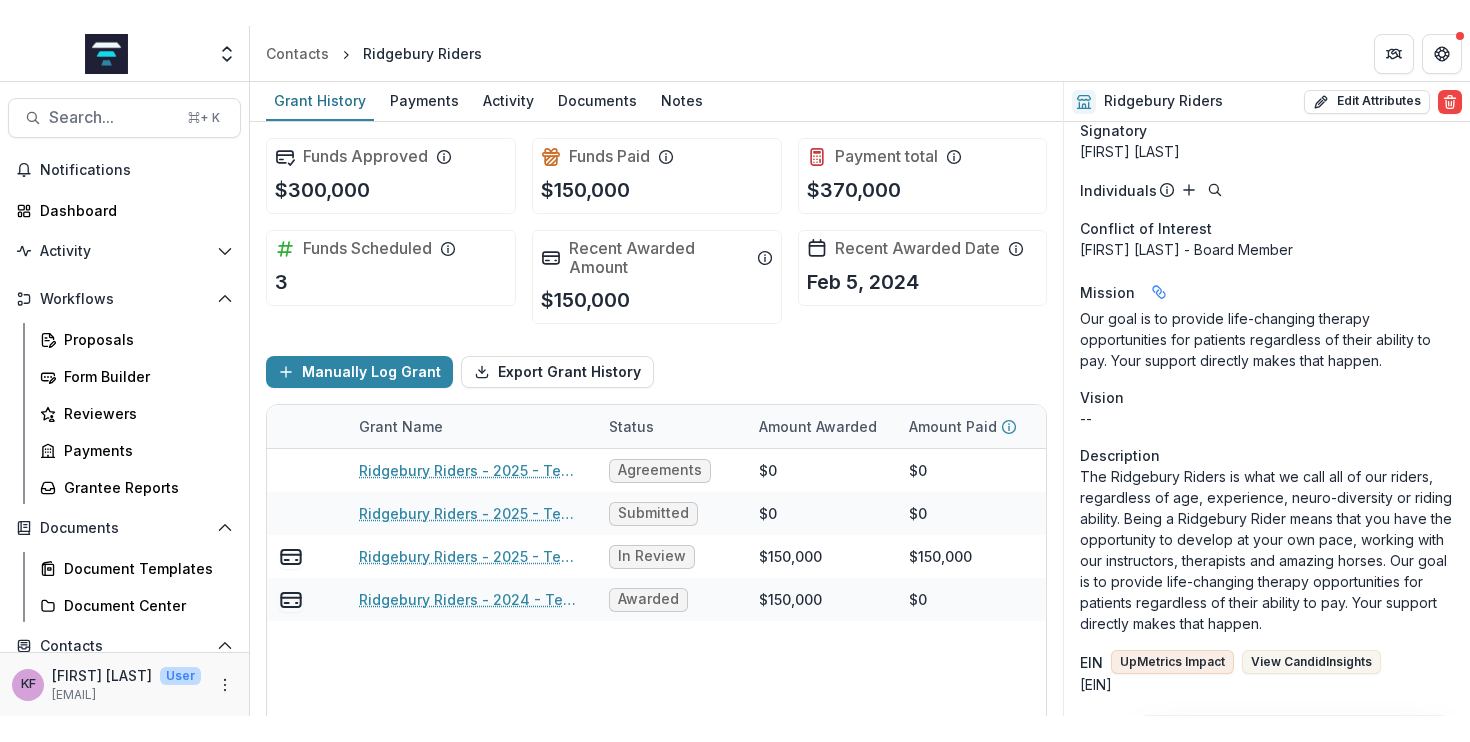 scroll, scrollTop: 1208, scrollLeft: 0, axis: vertical 